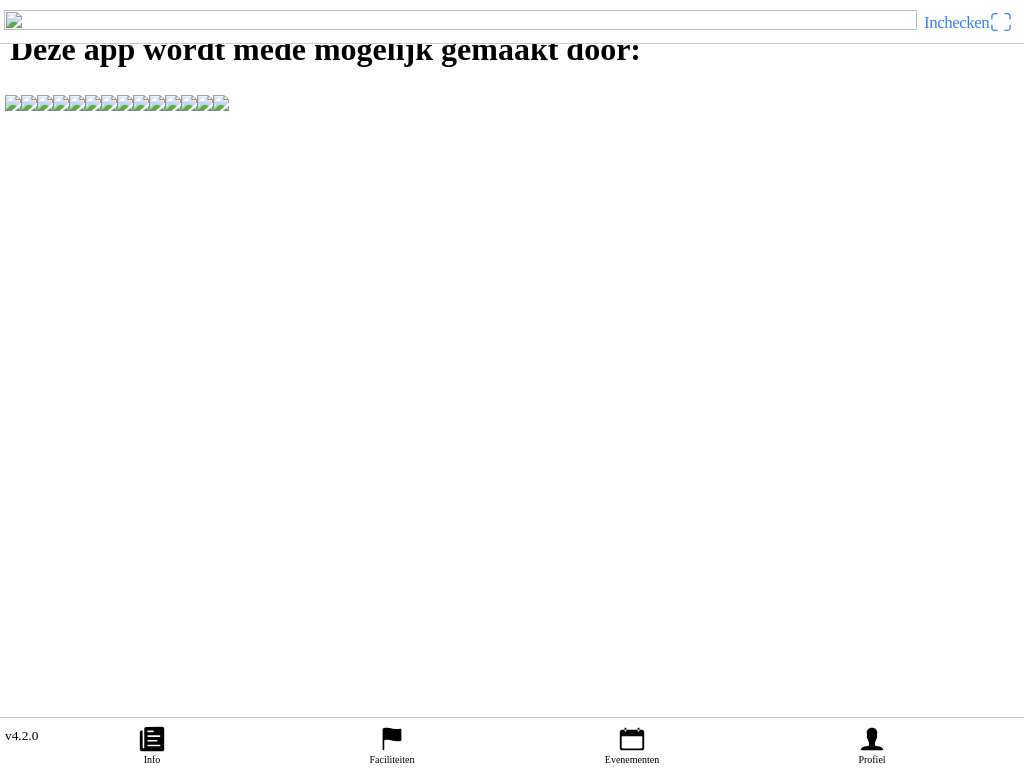 scroll, scrollTop: 0, scrollLeft: 0, axis: both 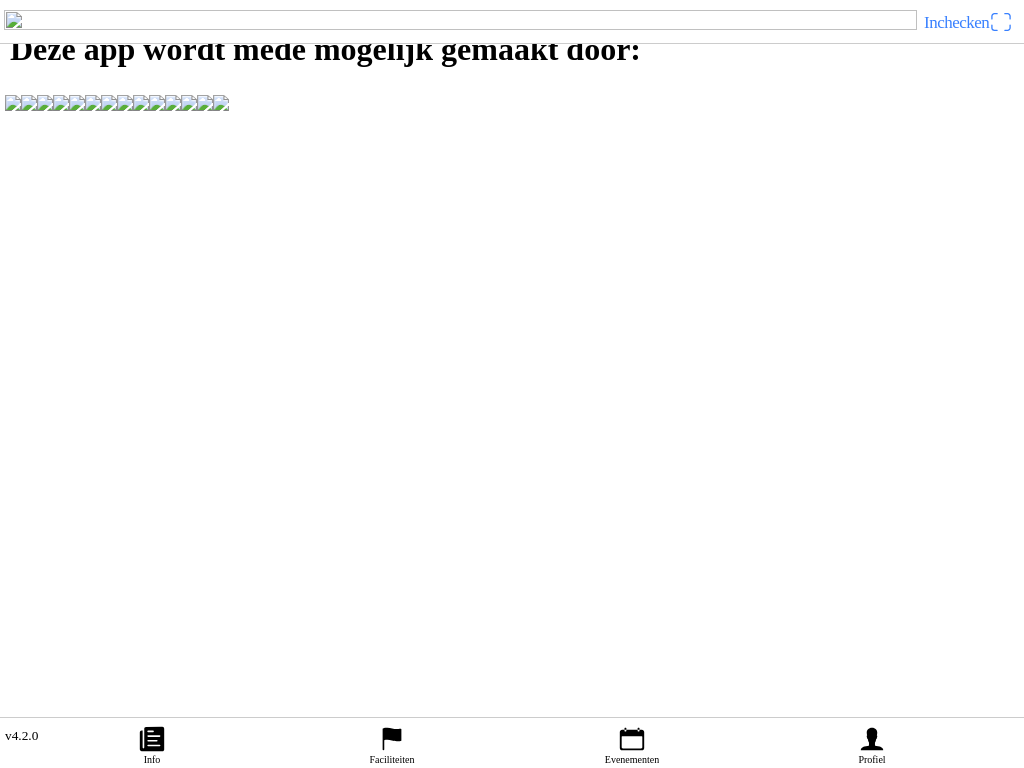 click on "Inchecken" at bounding box center (968, 22) 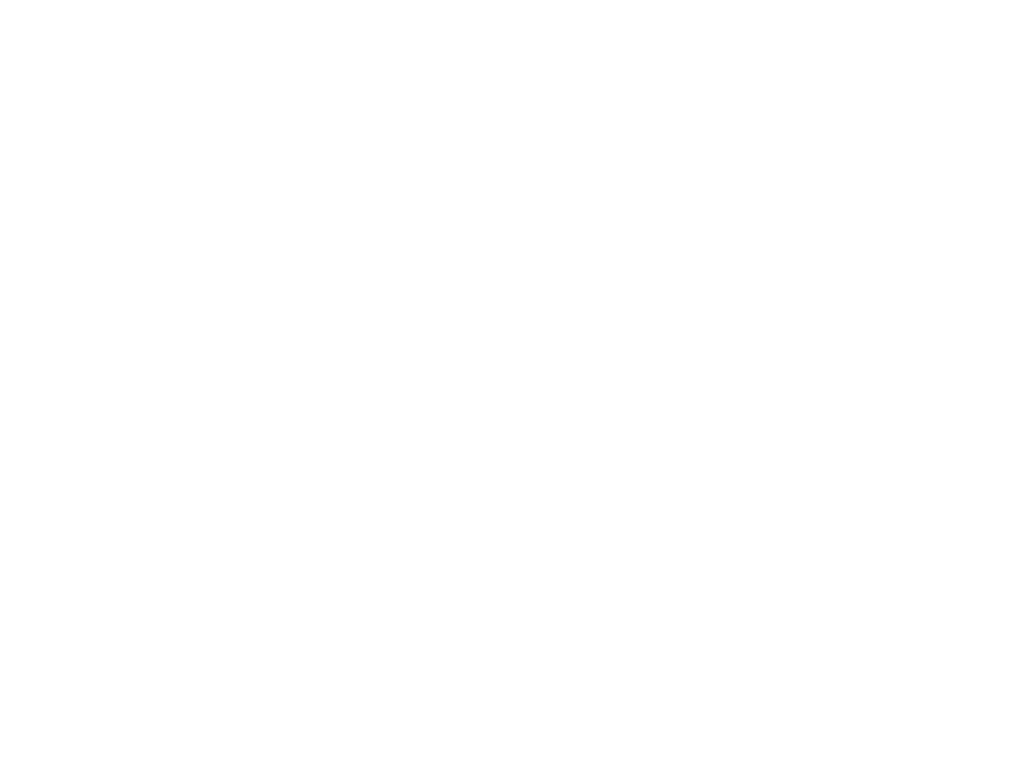 click on "Inloggen" at bounding box center [0, 0] 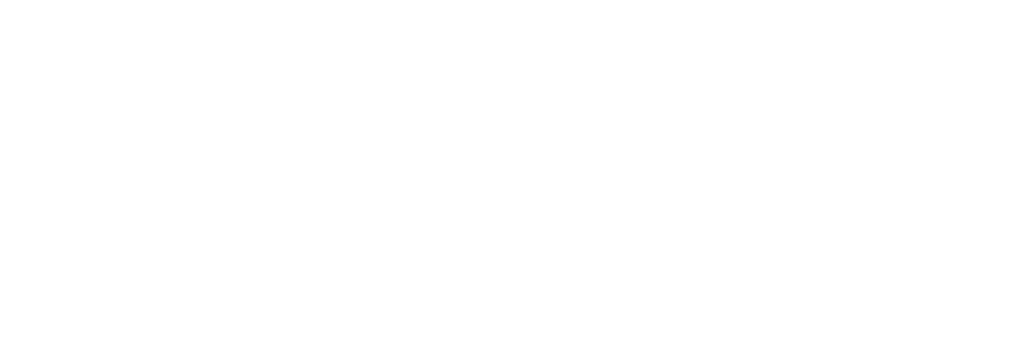 scroll, scrollTop: 0, scrollLeft: 0, axis: both 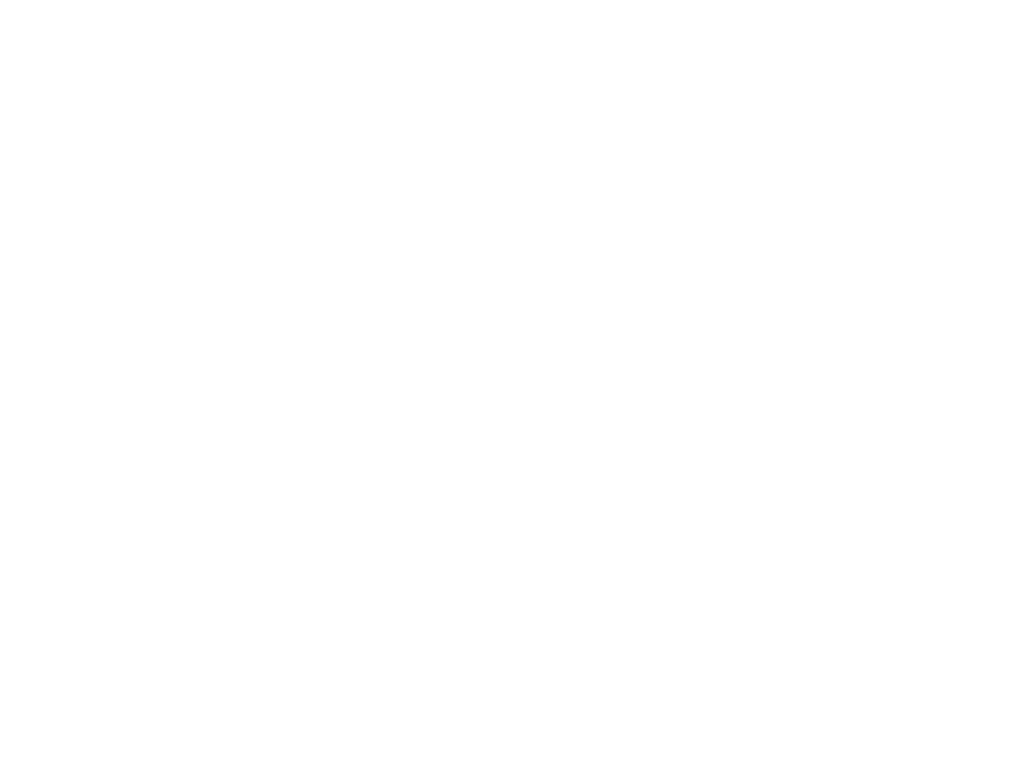 click 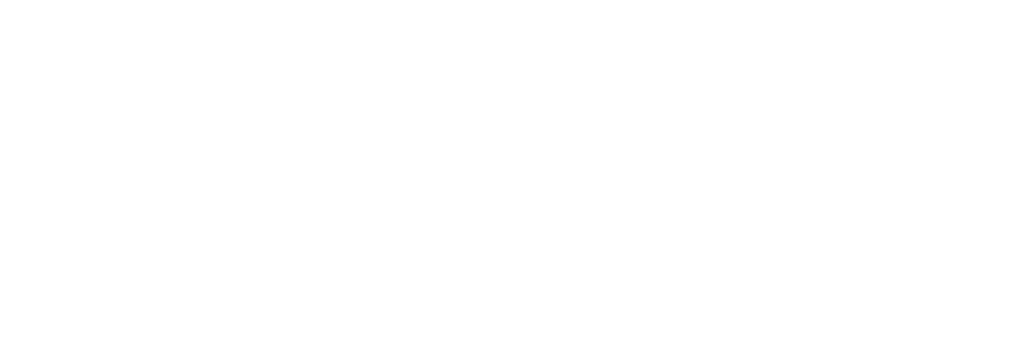 type on "[EMAIL]" 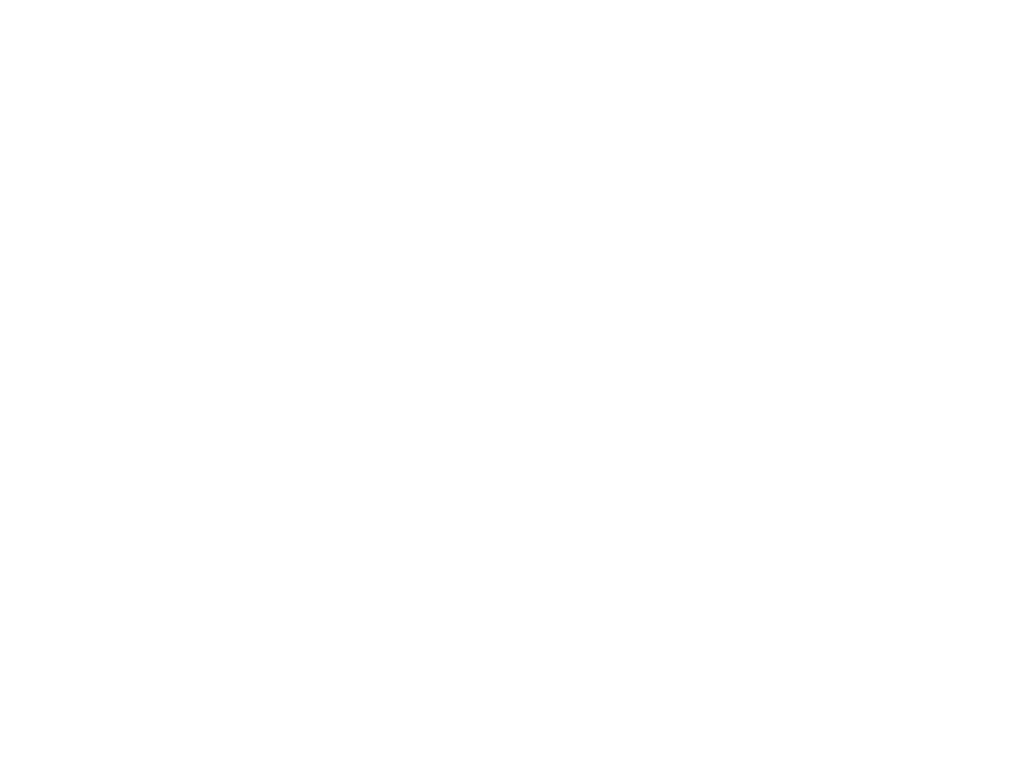 scroll, scrollTop: 1, scrollLeft: 0, axis: vertical 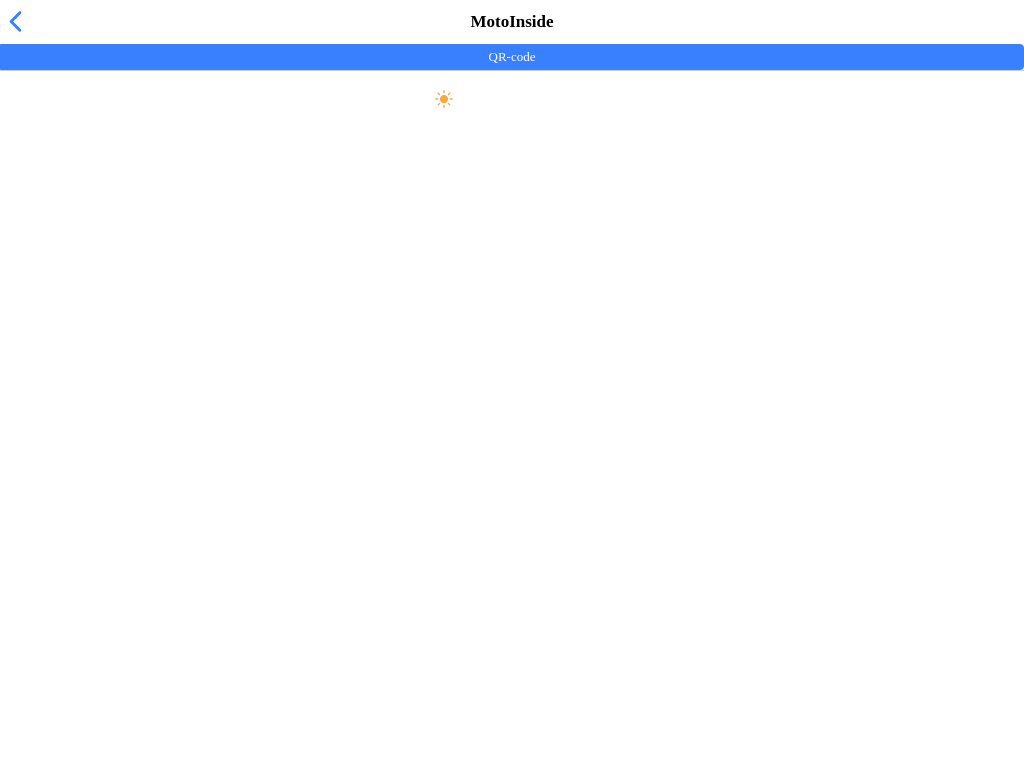 click on "Maak scherm helder" 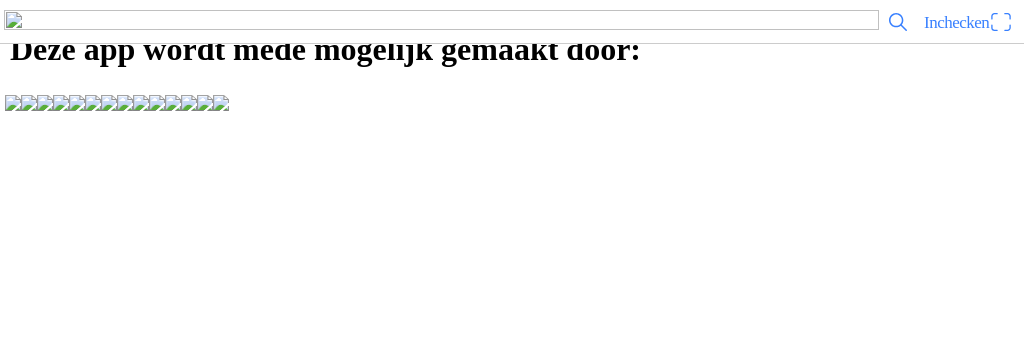 click on "Inloggen   E-mail   Volgende   Een account aanmaken  Terug naar app Wachtwoord vergeten? Verificatiemail opnieuw versturen" at bounding box center [512, 0] 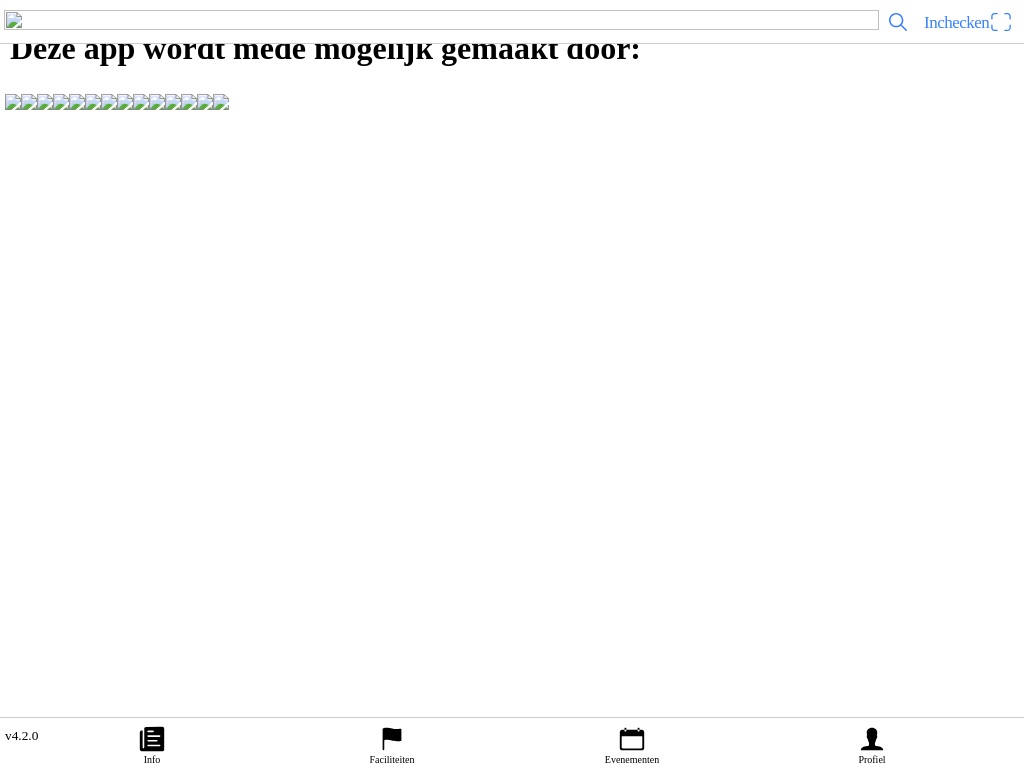 scroll, scrollTop: 1, scrollLeft: 0, axis: vertical 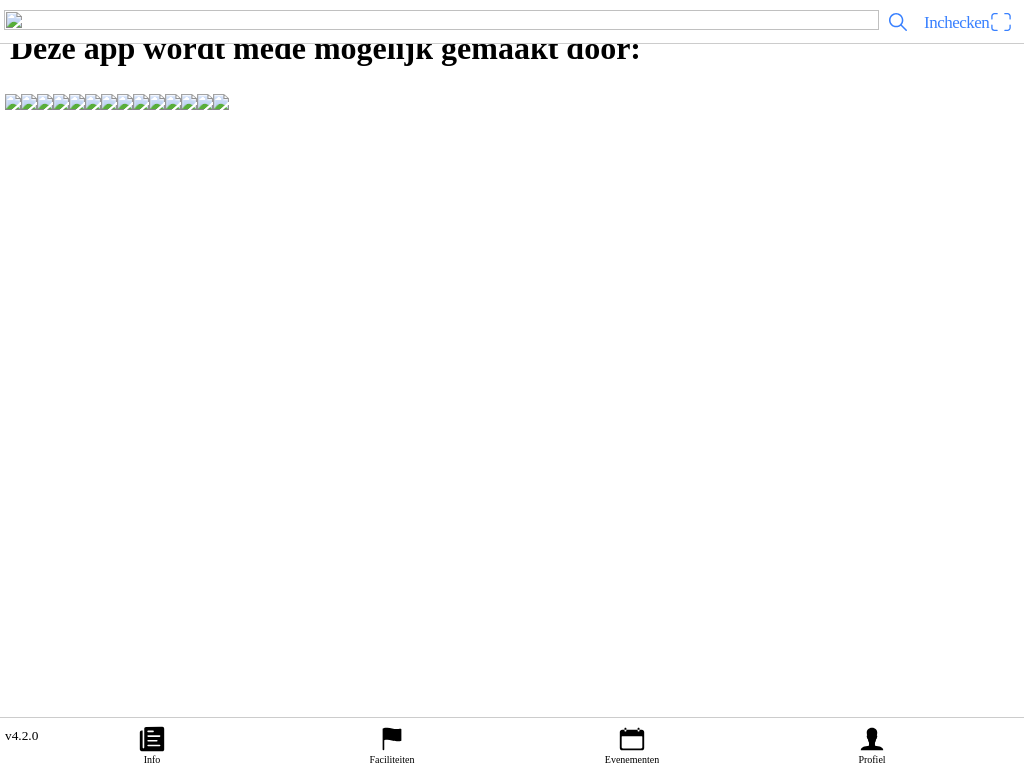 click on "Profiel" 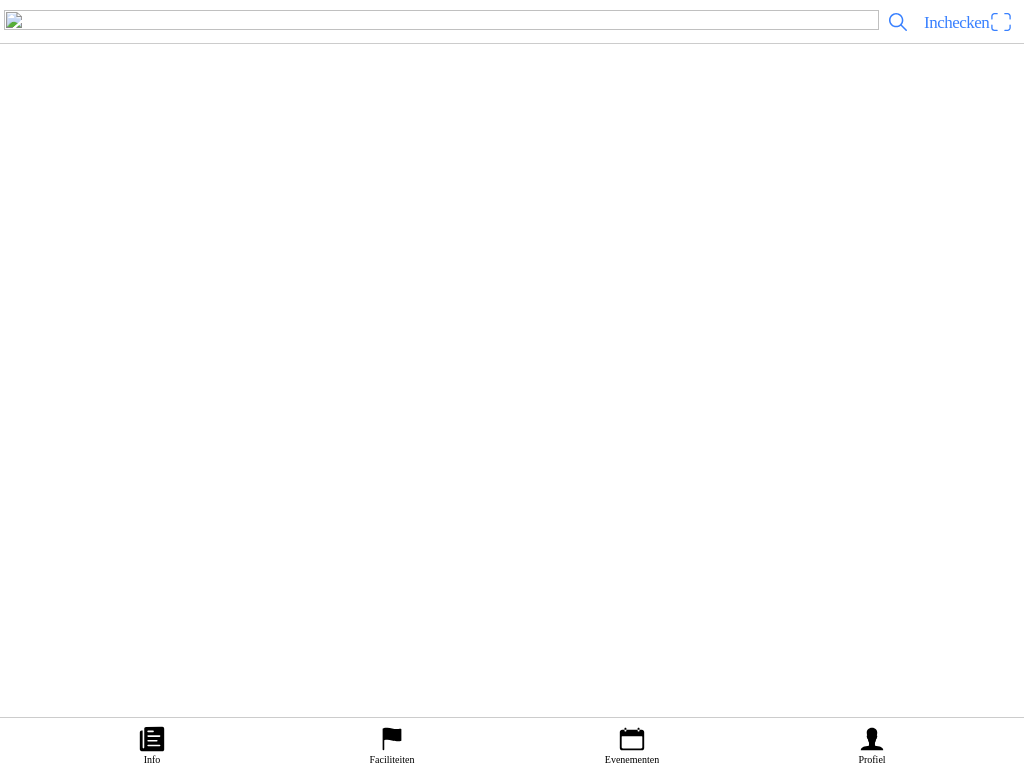 scroll, scrollTop: 1, scrollLeft: 0, axis: vertical 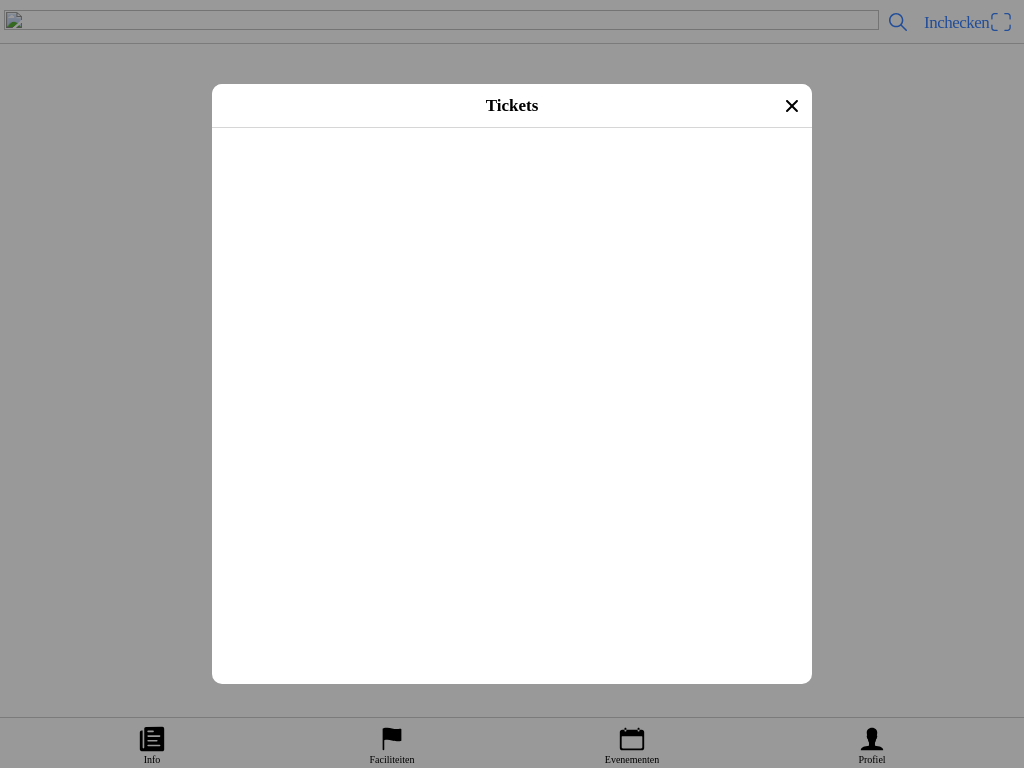 click 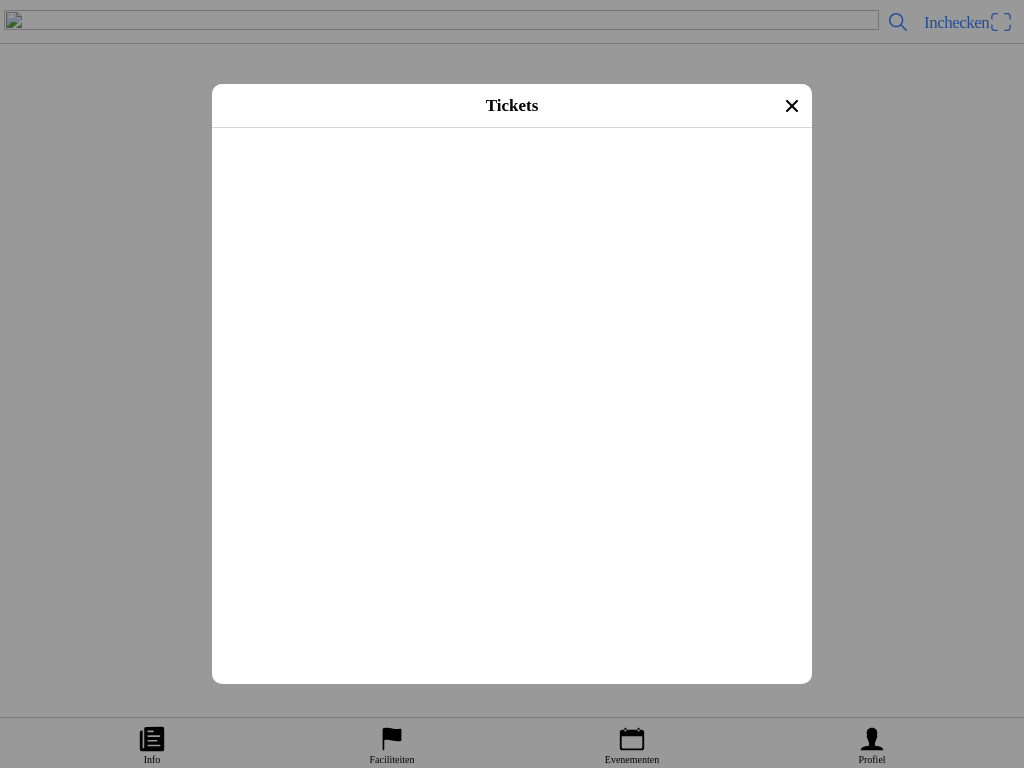 click 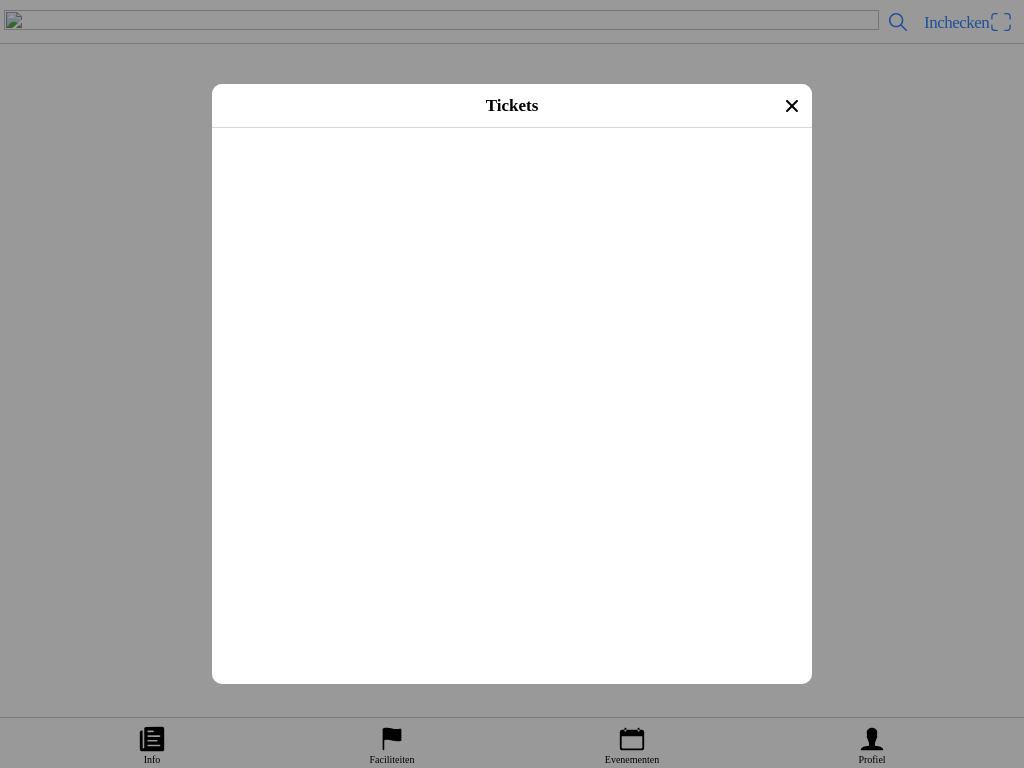 scroll, scrollTop: 3353, scrollLeft: 0, axis: vertical 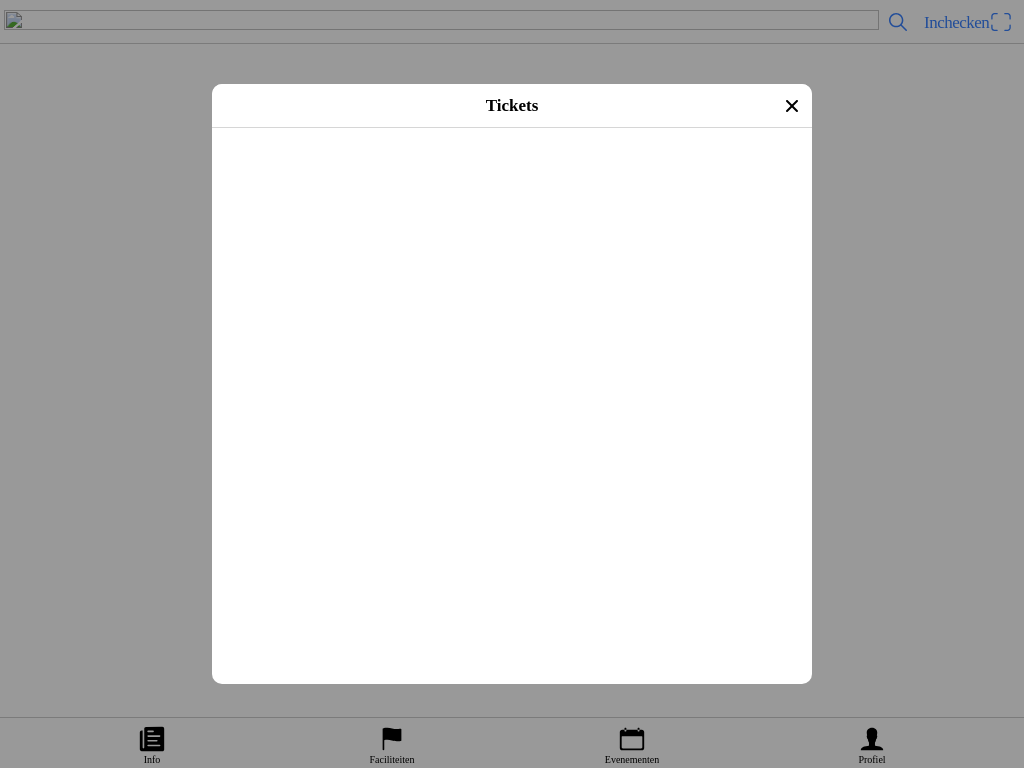 click 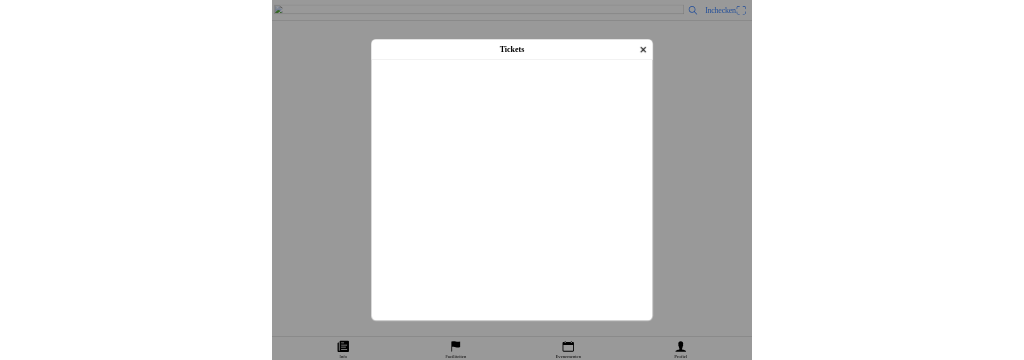 scroll, scrollTop: 273, scrollLeft: 0, axis: vertical 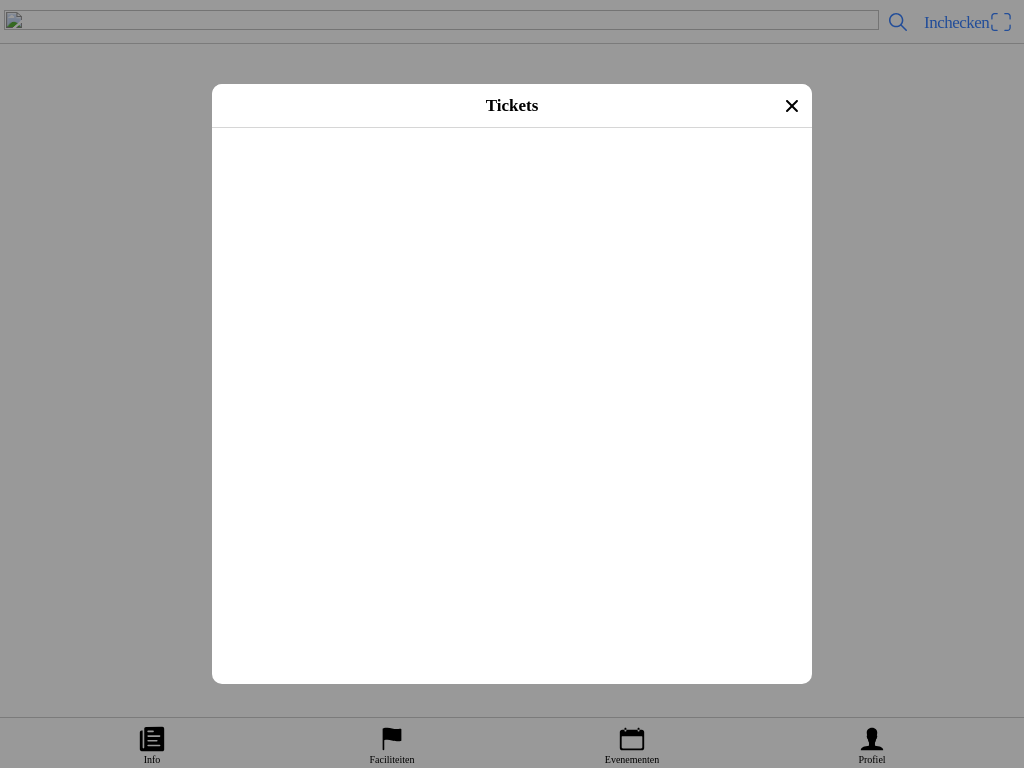 click 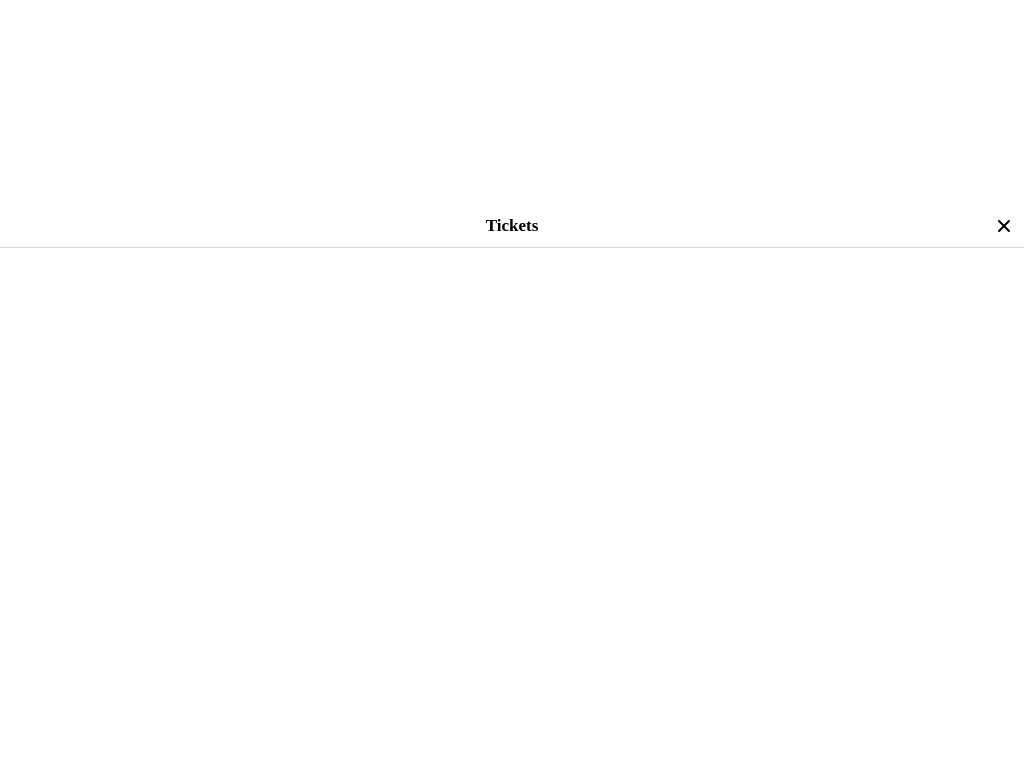 scroll, scrollTop: 0, scrollLeft: 0, axis: both 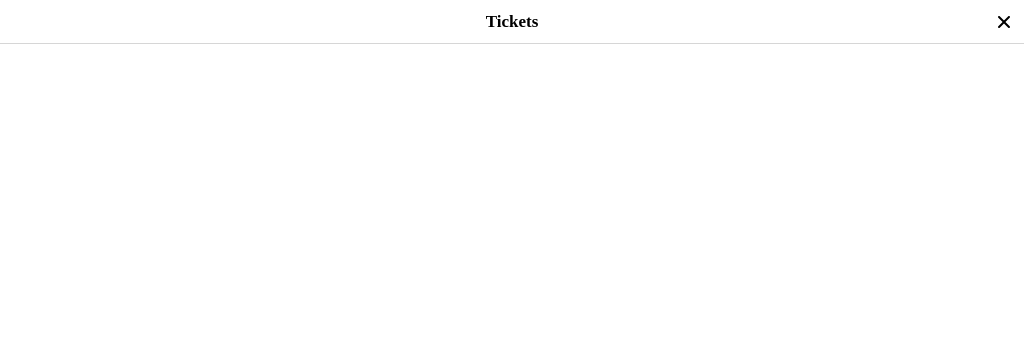 type on "109" 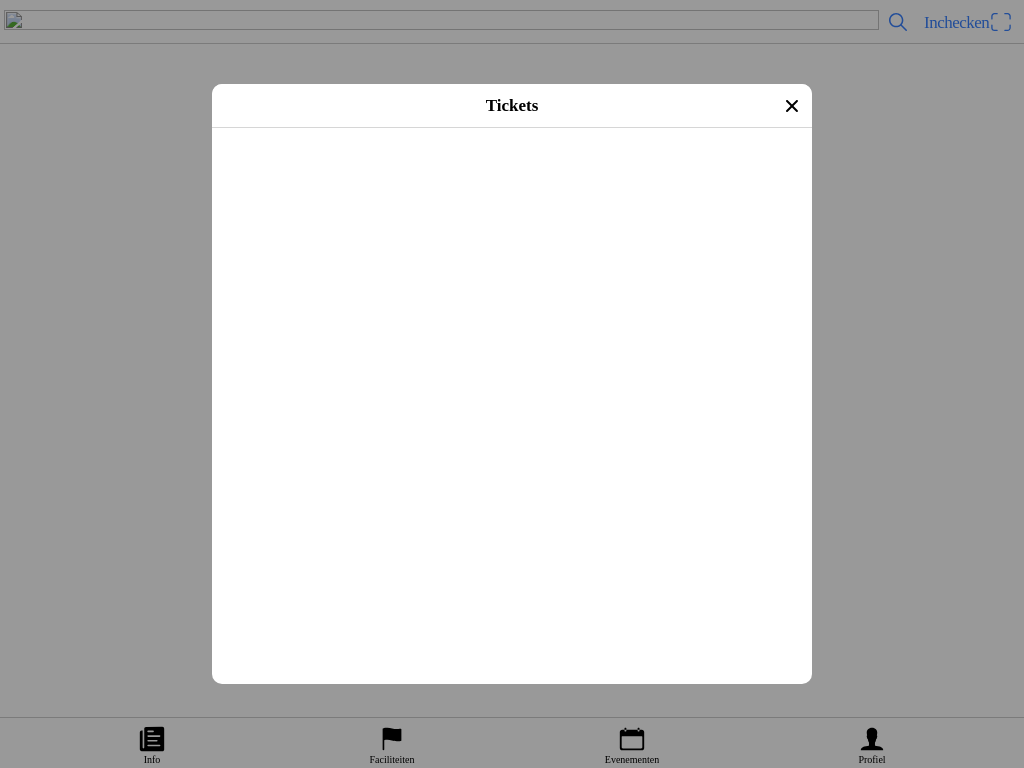 scroll, scrollTop: 232, scrollLeft: 0, axis: vertical 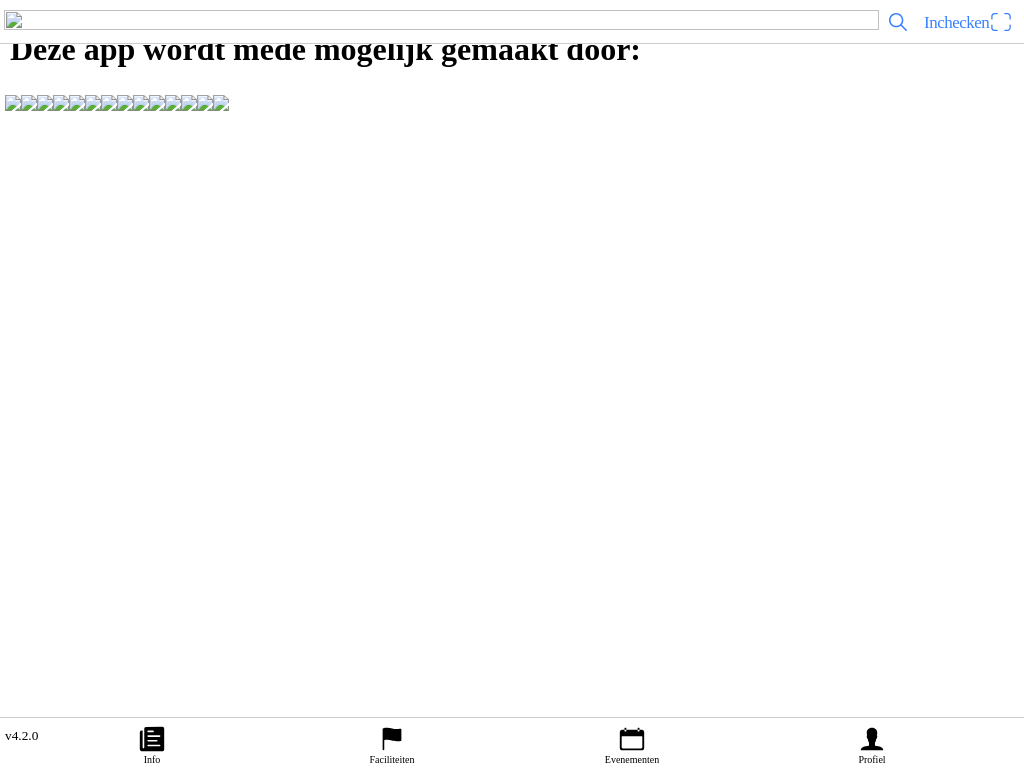 click 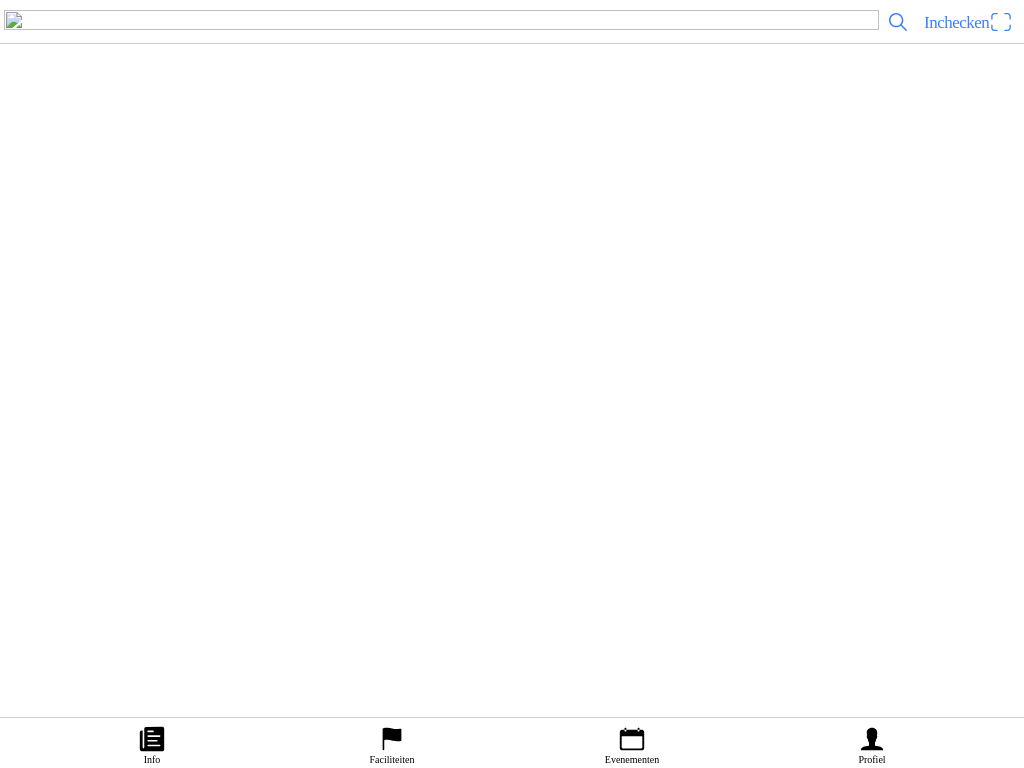 scroll, scrollTop: 4613, scrollLeft: 0, axis: vertical 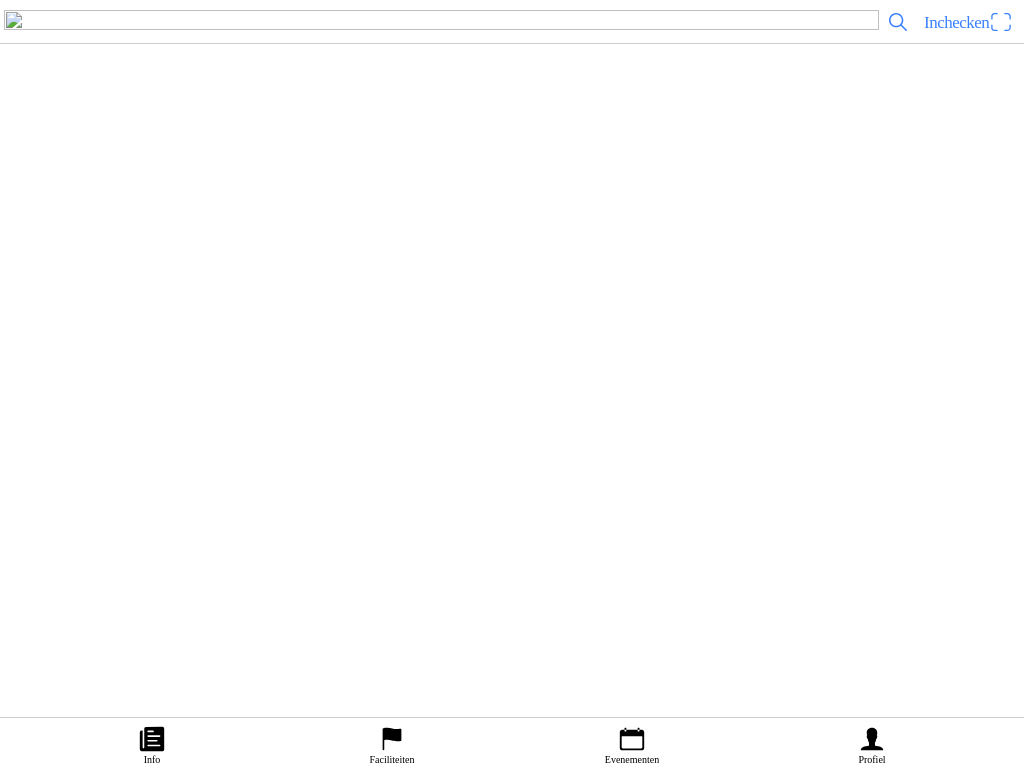 click on "Ticket kopen" at bounding box center [54, 241] 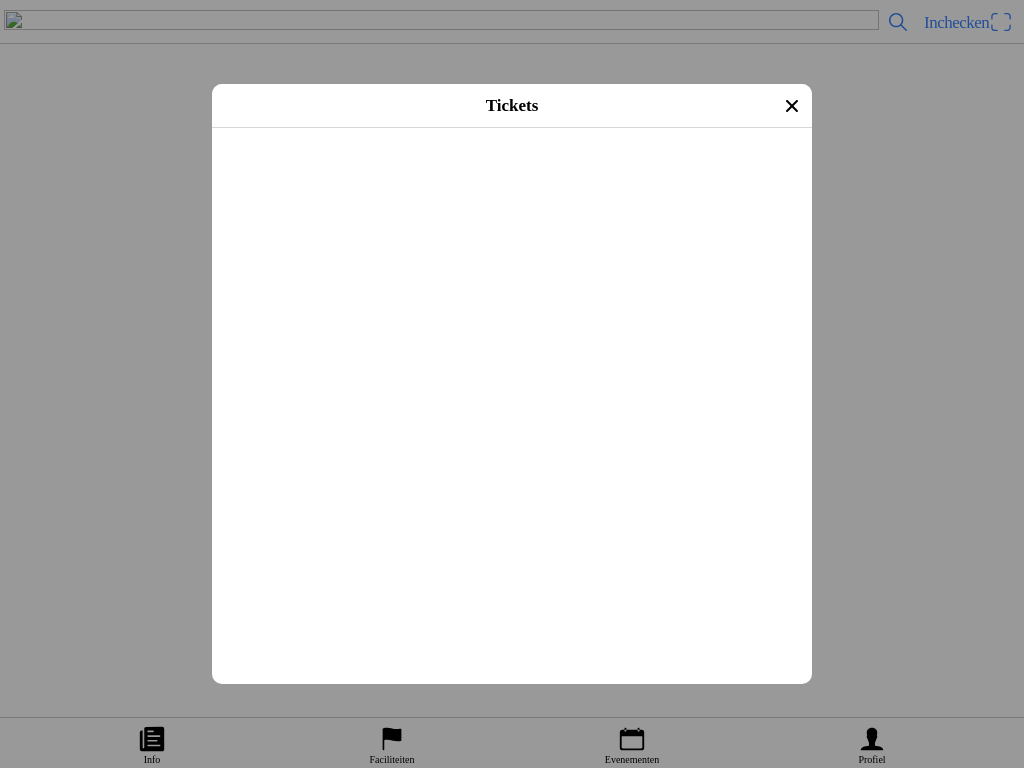 click on "[NAME]" 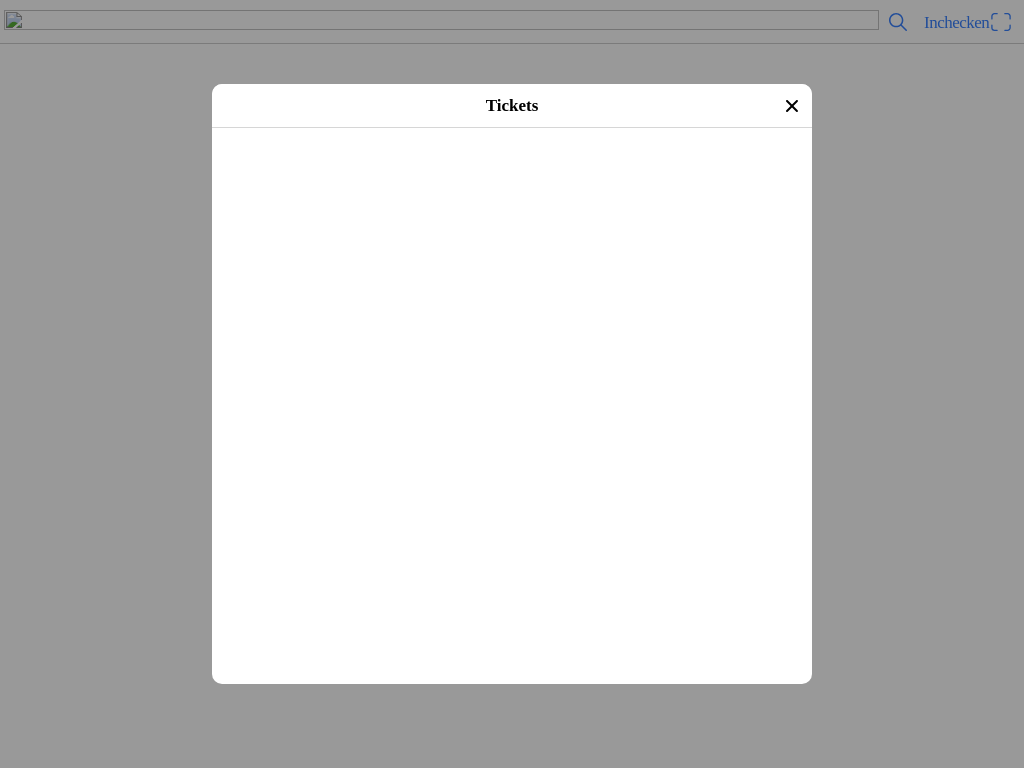 click on "[NAME]" 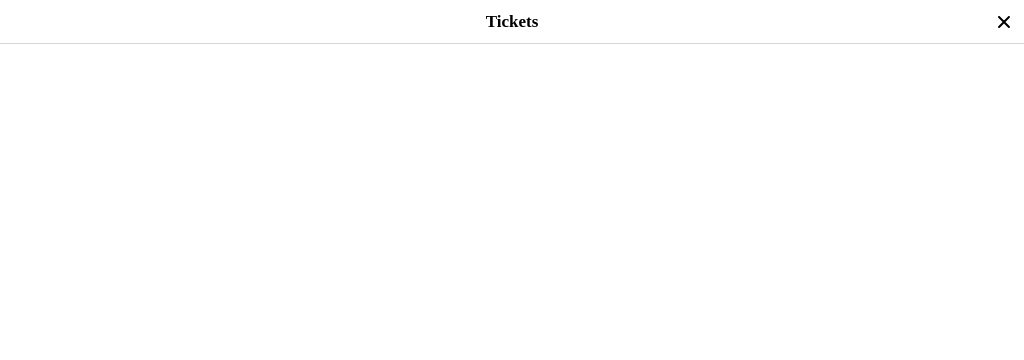 type on "d" 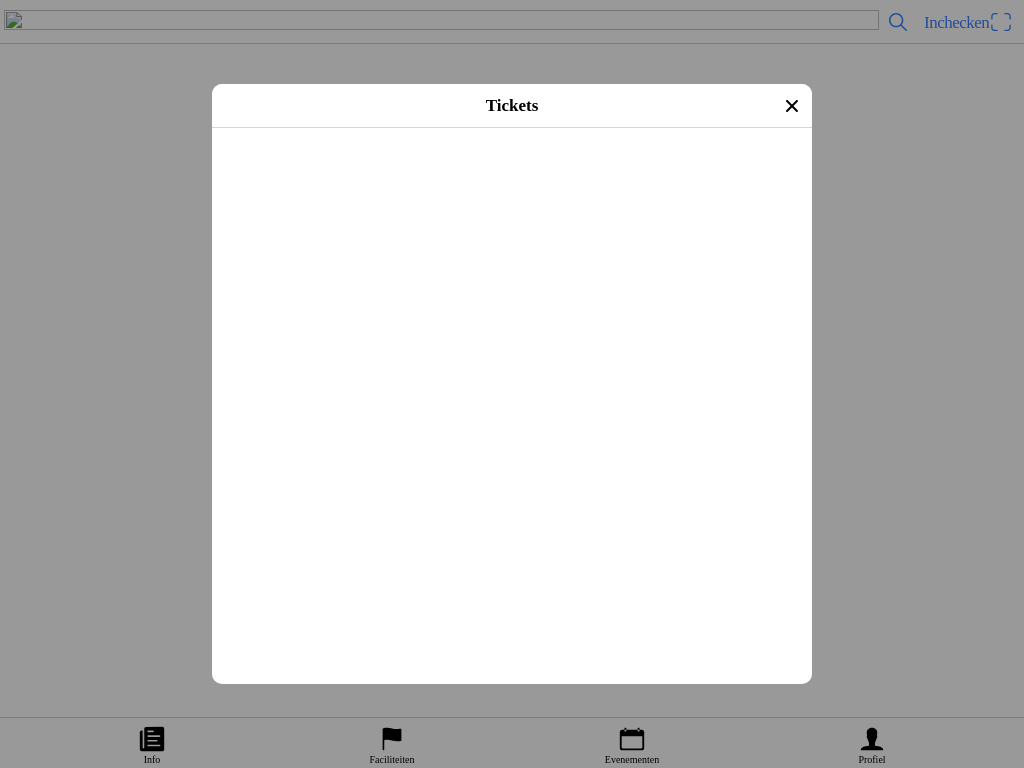 click 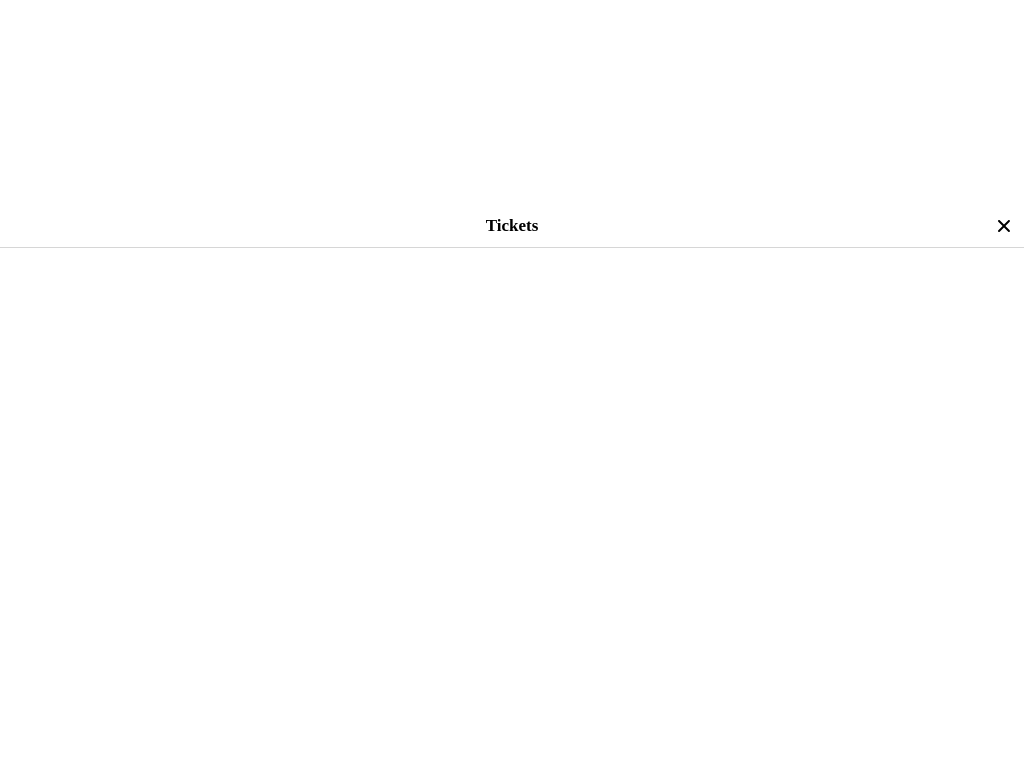 scroll, scrollTop: 1595, scrollLeft: 0, axis: vertical 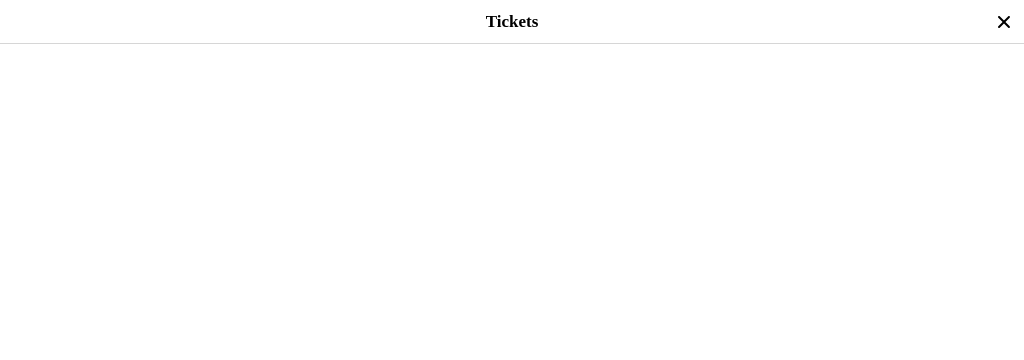 type on "4609097" 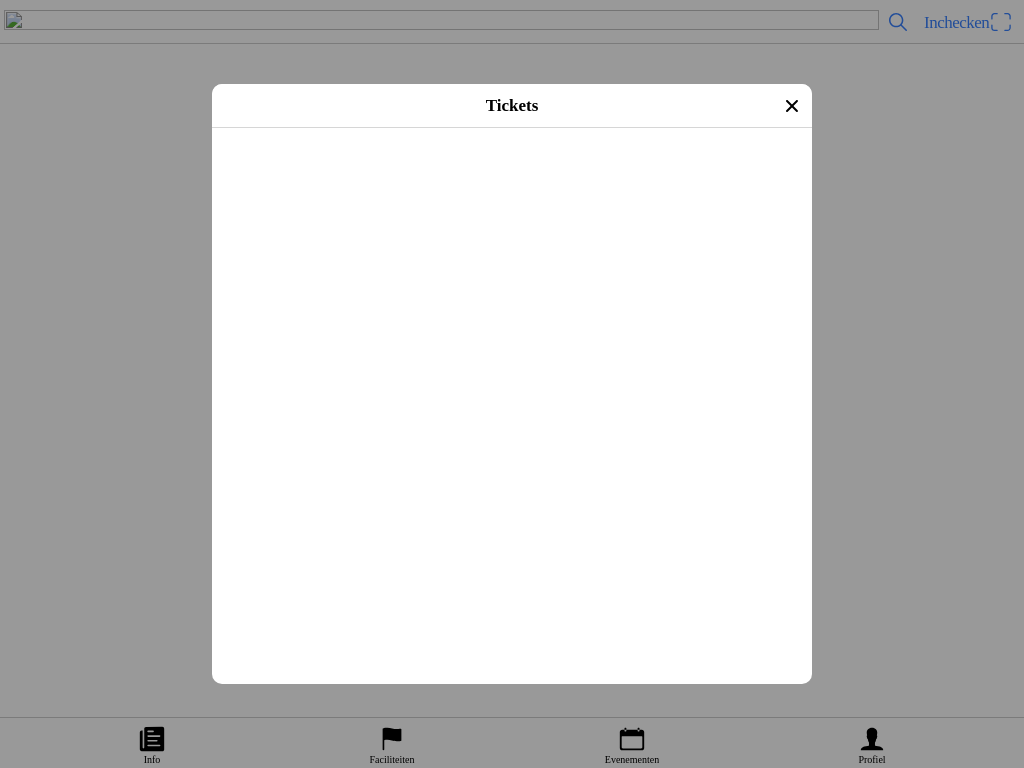 scroll, scrollTop: 2128, scrollLeft: 0, axis: vertical 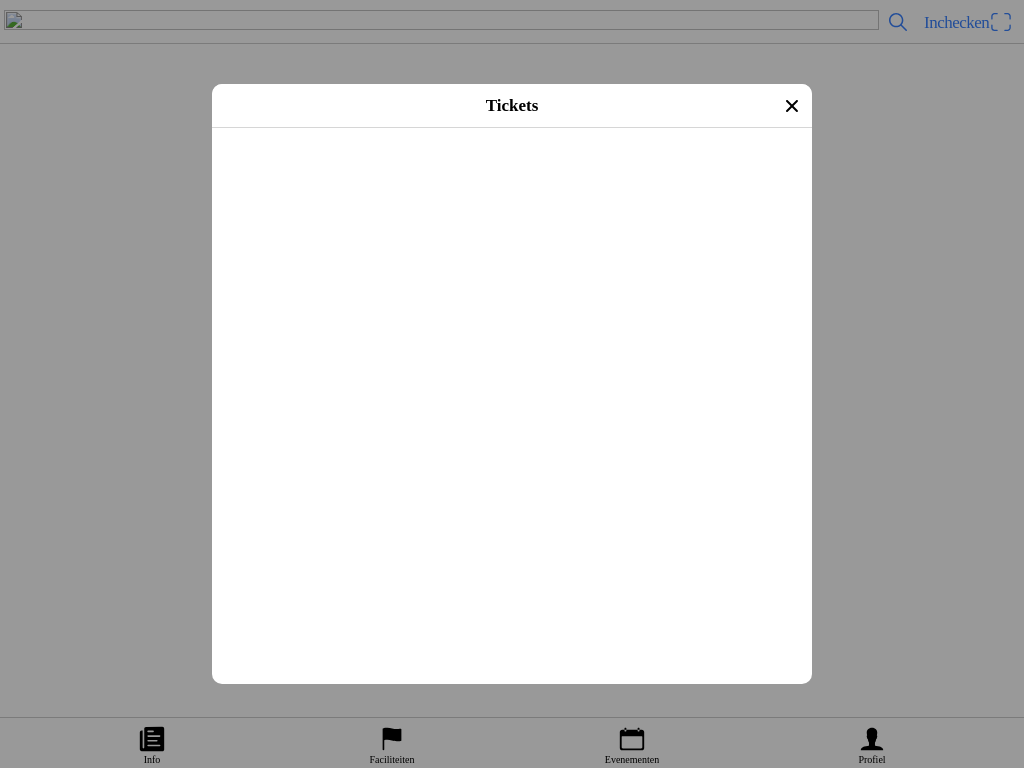 click 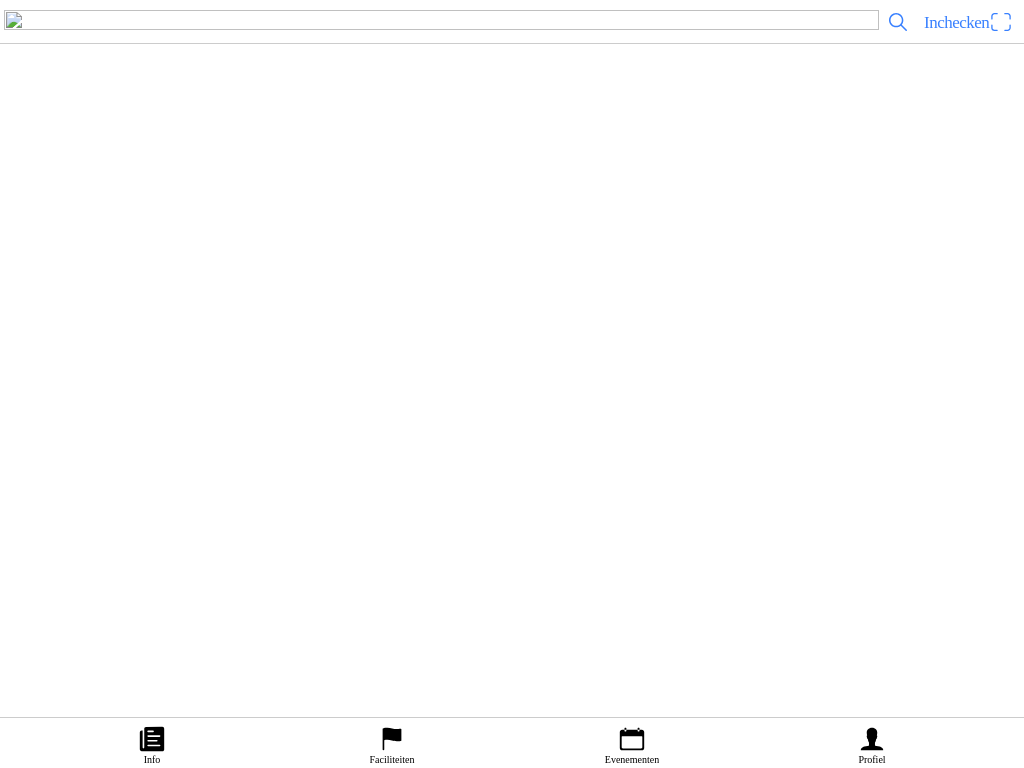 scroll, scrollTop: 351, scrollLeft: 0, axis: vertical 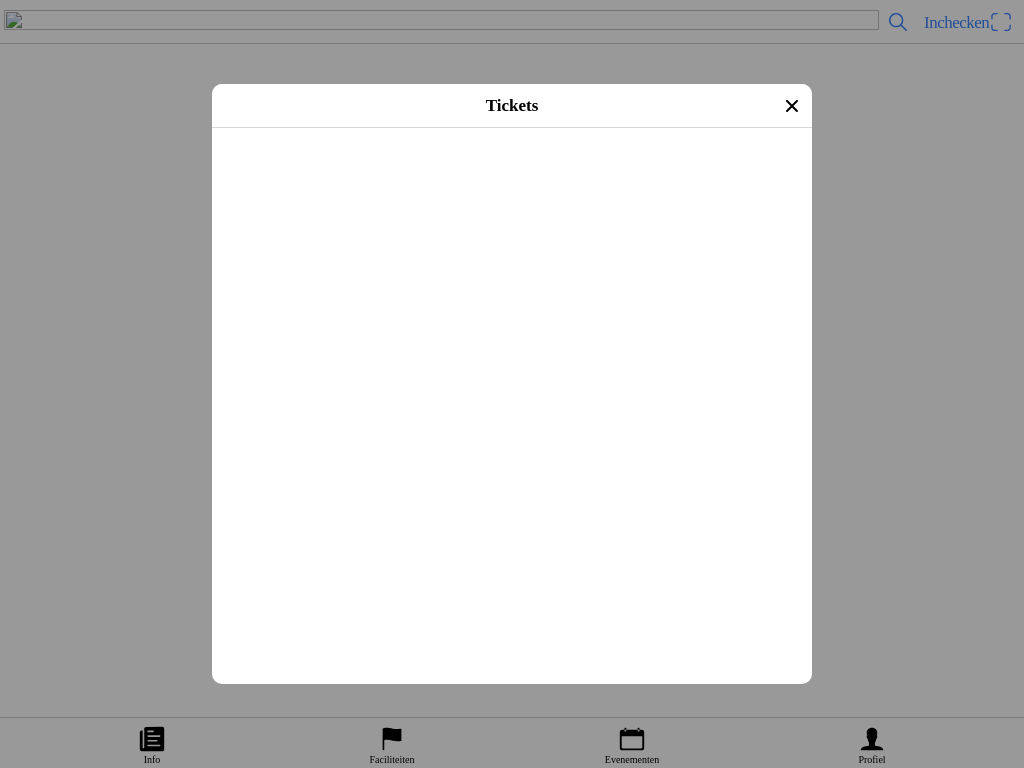 click 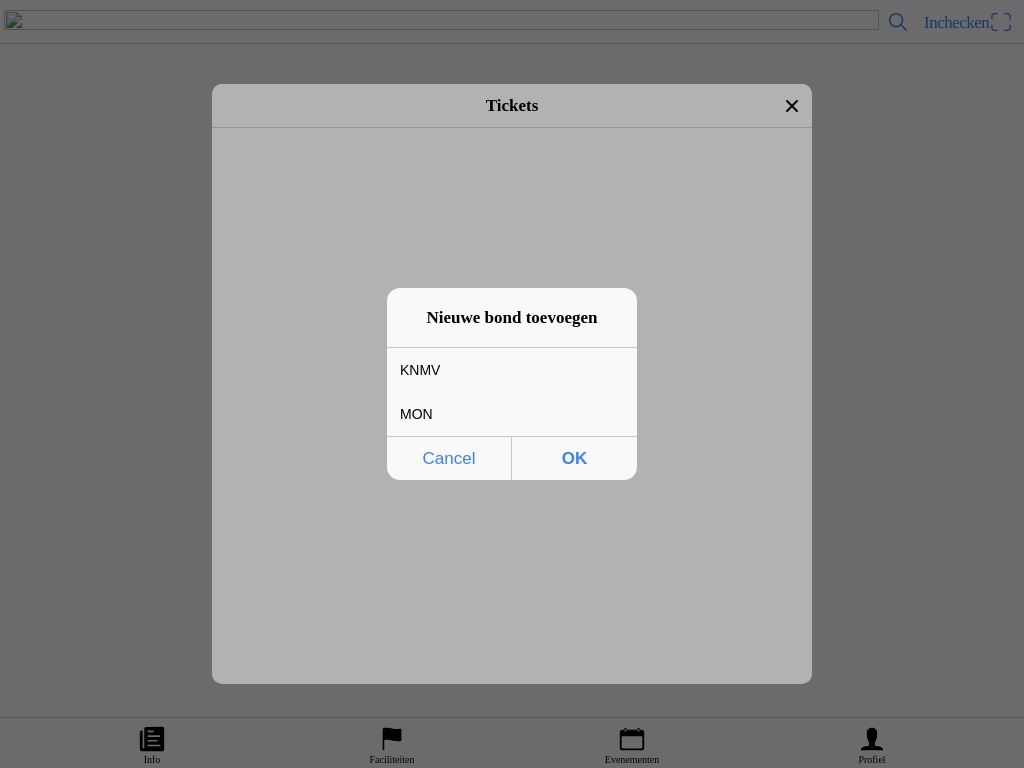 click on "OK" at bounding box center [574, 458] 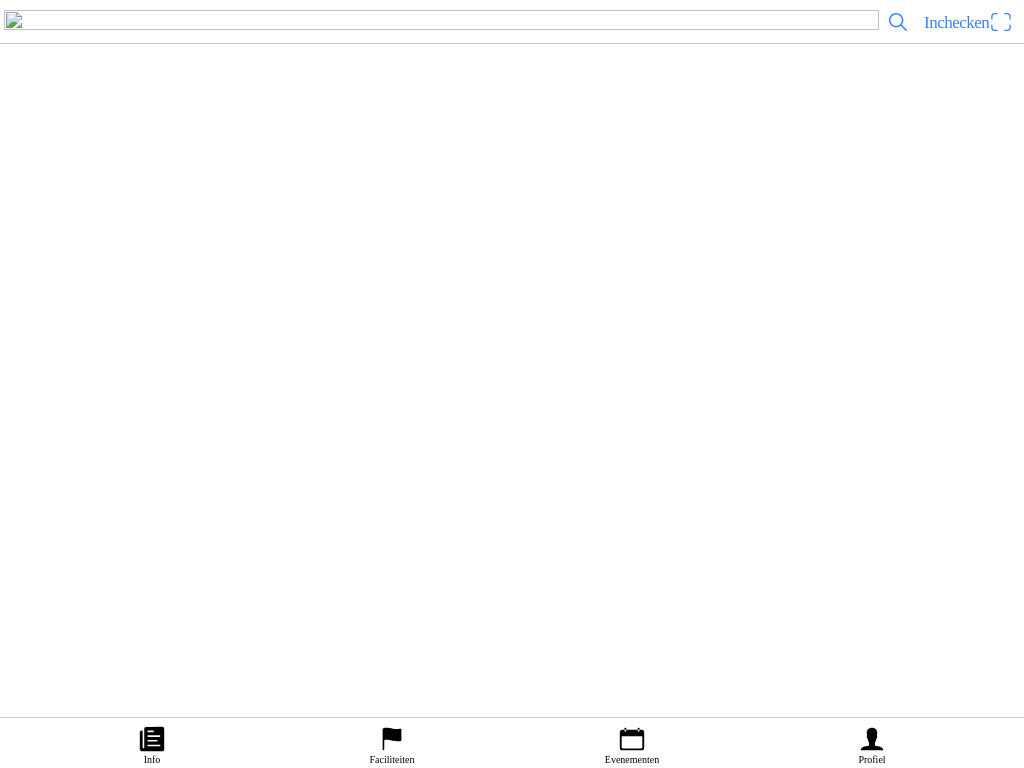 click 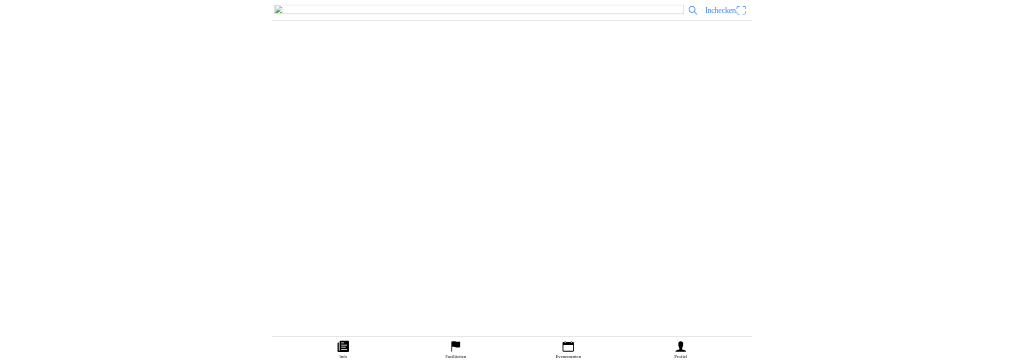 scroll, scrollTop: 0, scrollLeft: 0, axis: both 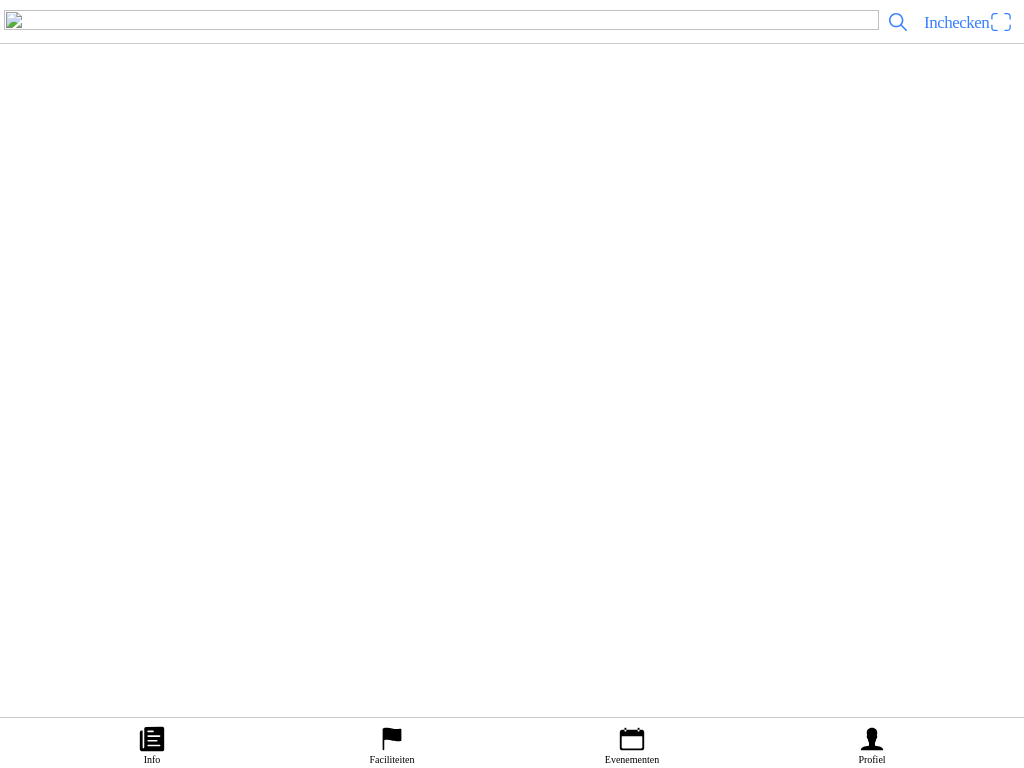 click on "Ticket kopen" at bounding box center [54, 404] 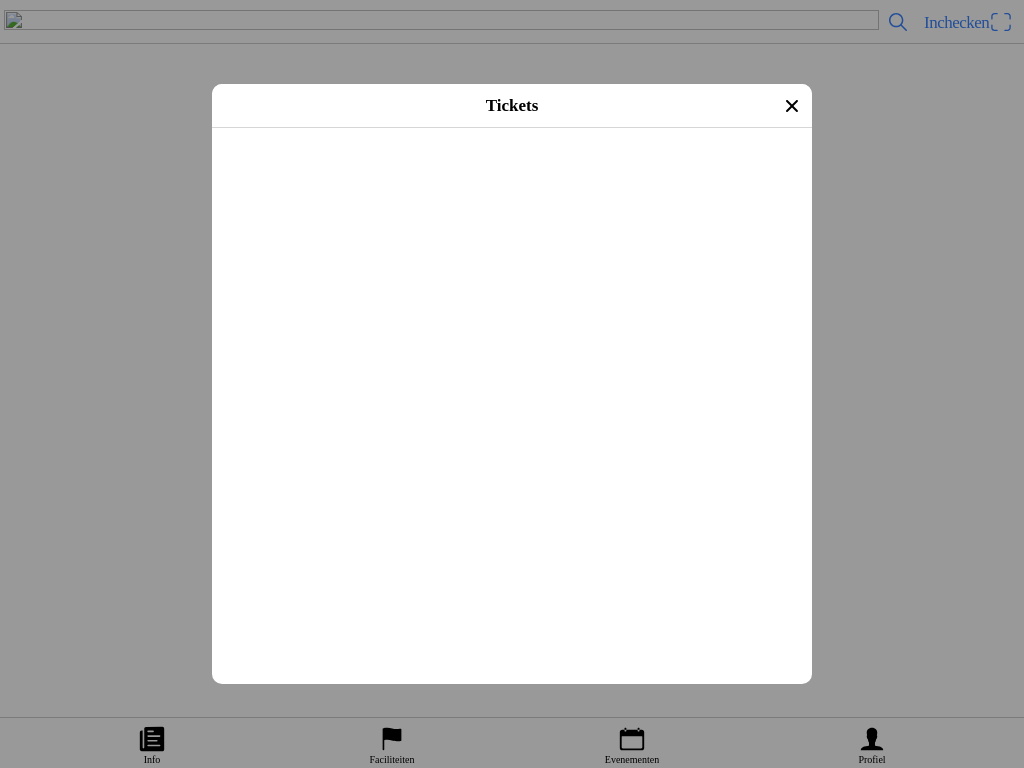 click on "[NAME]" 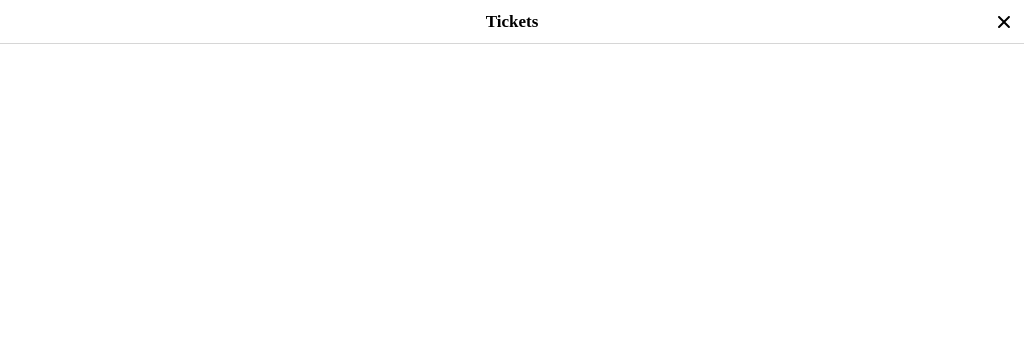 scroll, scrollTop: 82, scrollLeft: 0, axis: vertical 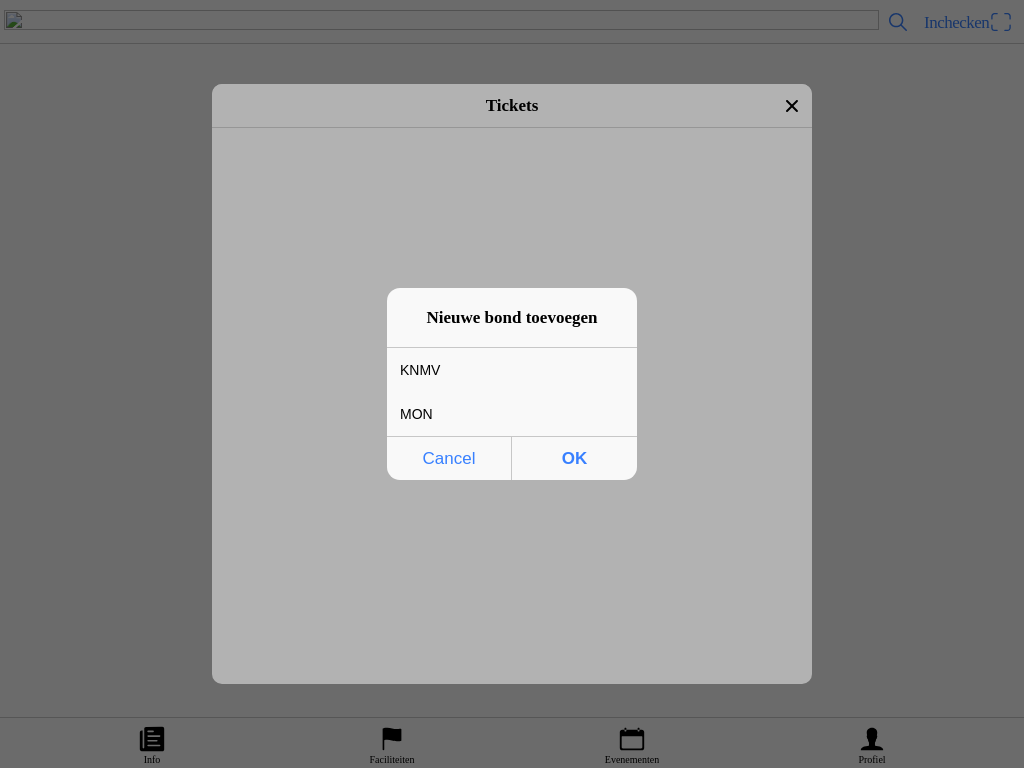 click on "KNMV" at bounding box center [497, 370] 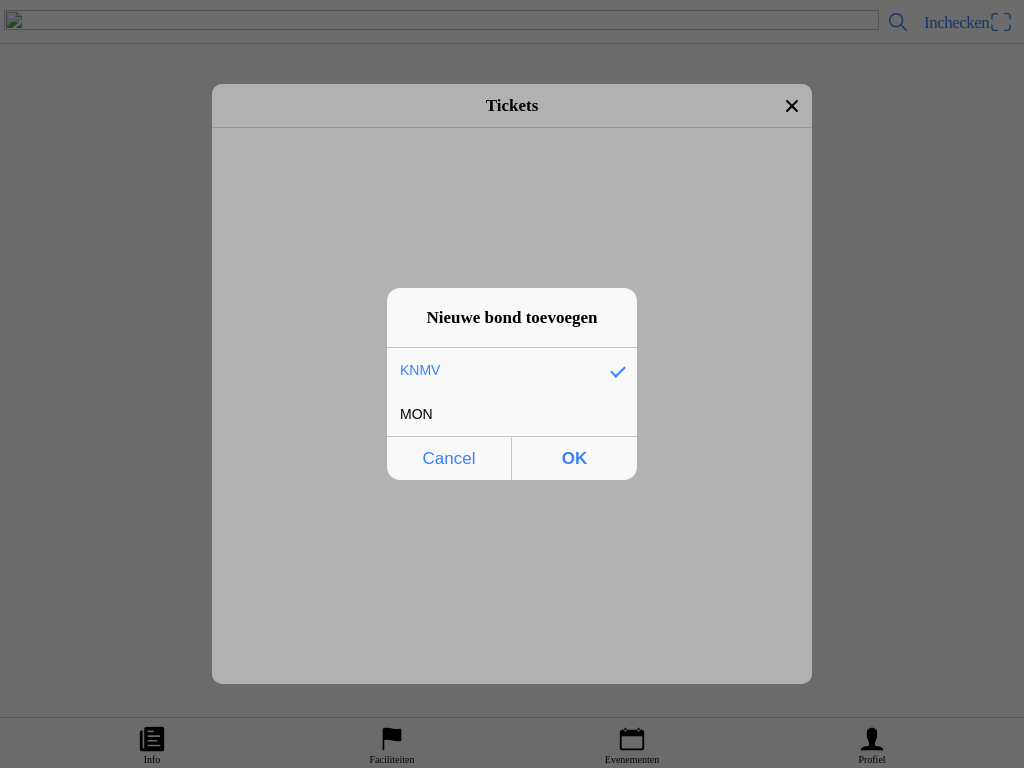 click on "OK" at bounding box center (574, 458) 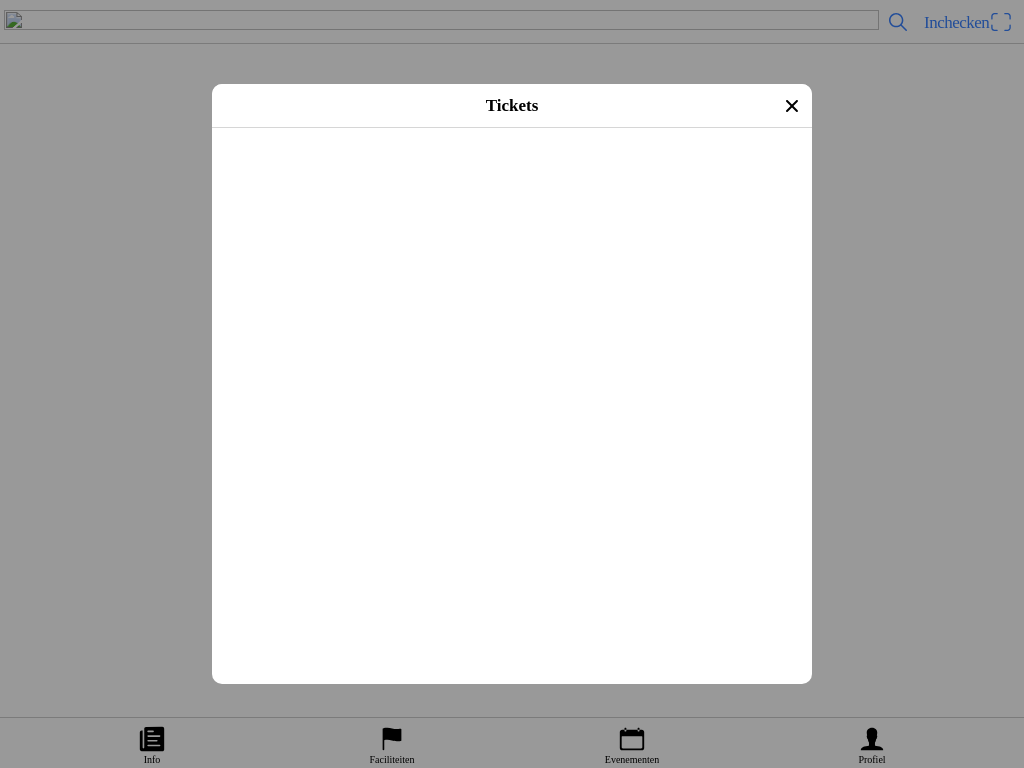 click 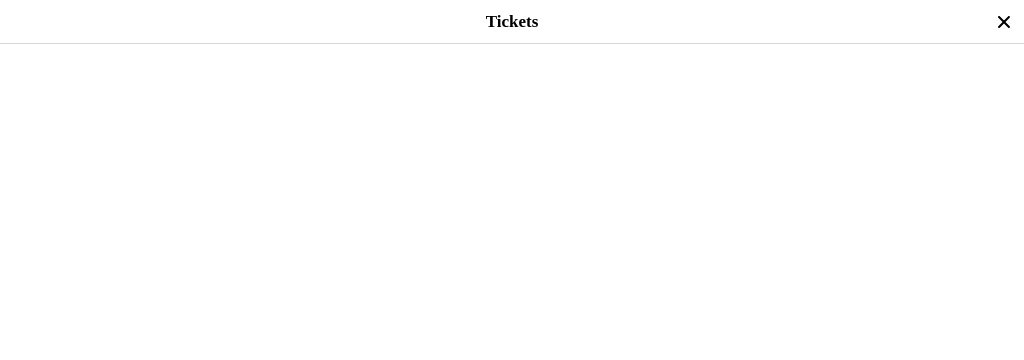 scroll, scrollTop: 957, scrollLeft: 0, axis: vertical 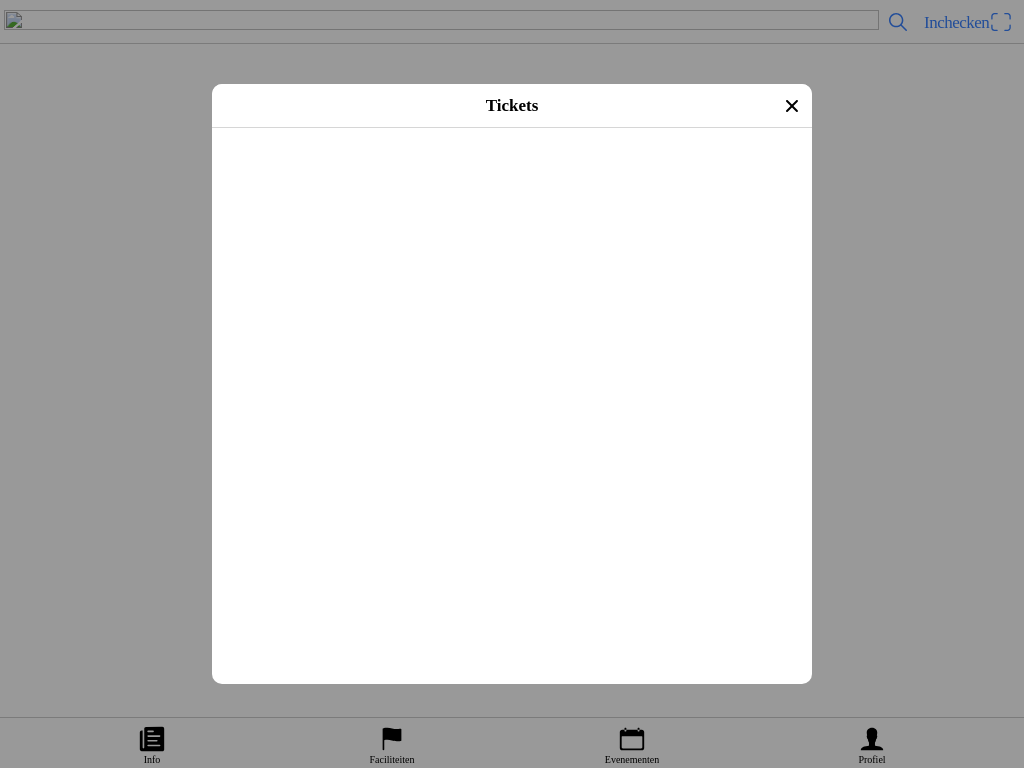 click on "Afrekenen" 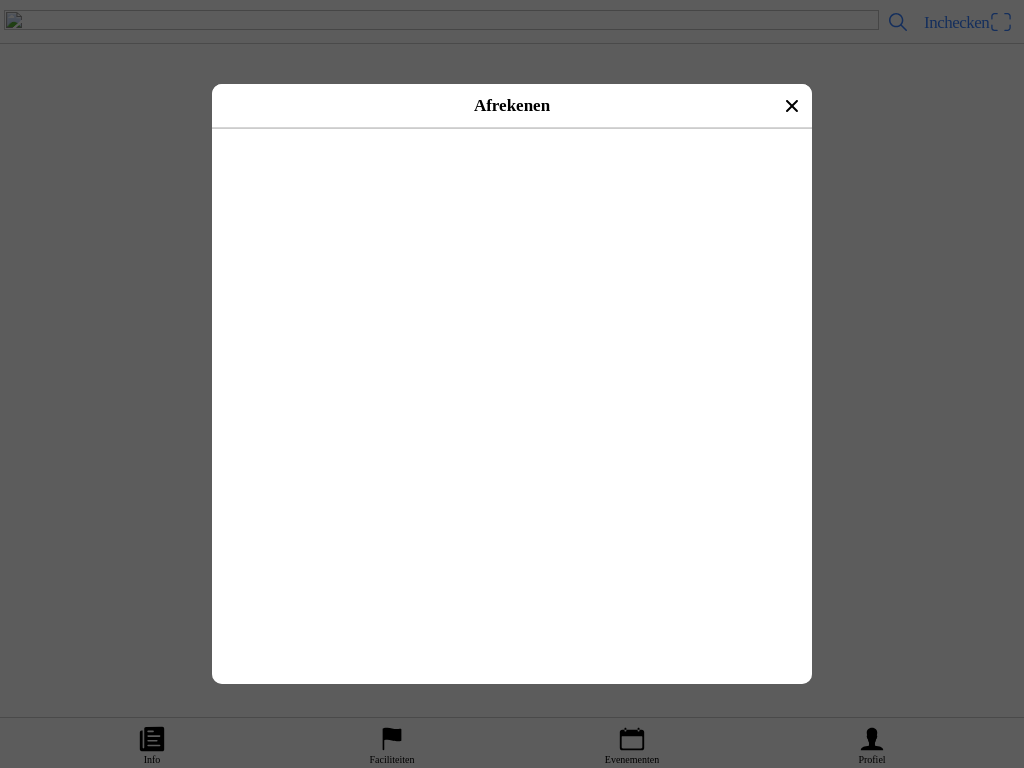 click 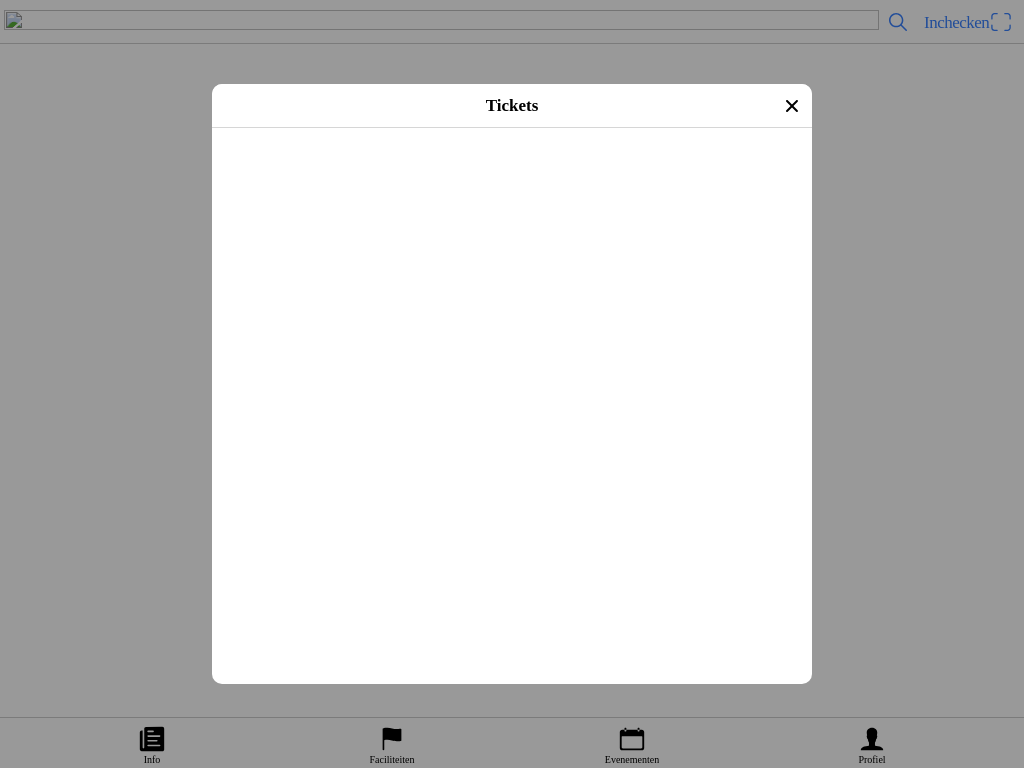 scroll, scrollTop: 711, scrollLeft: 0, axis: vertical 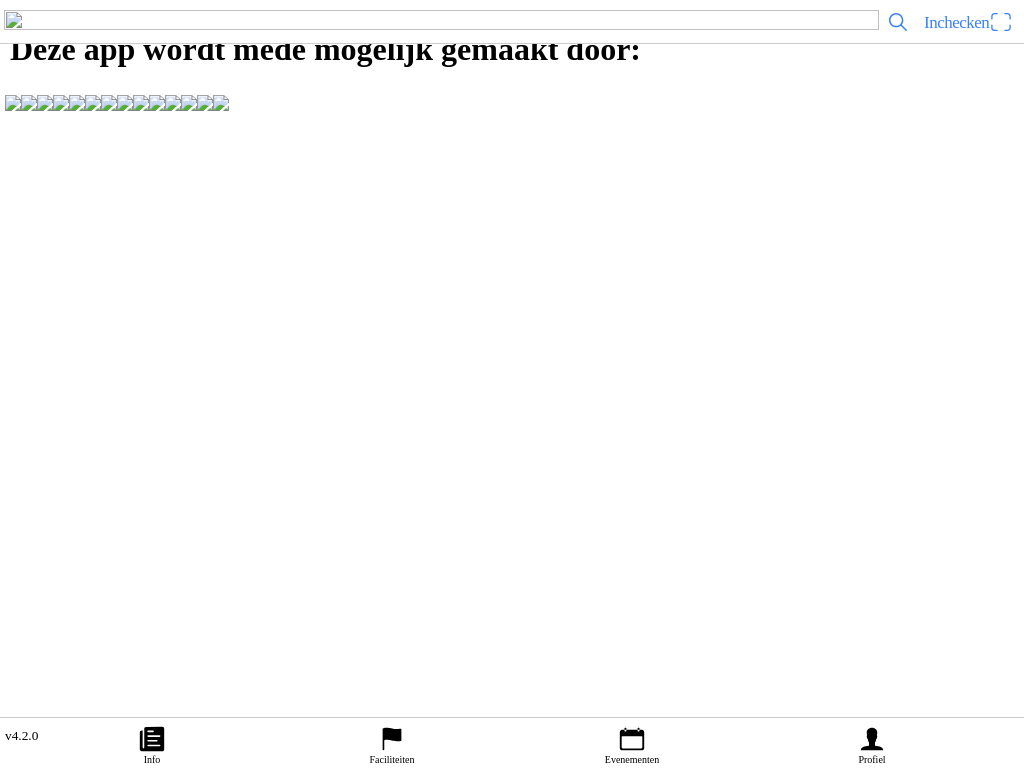 click on "Inchecken" at bounding box center [968, 22] 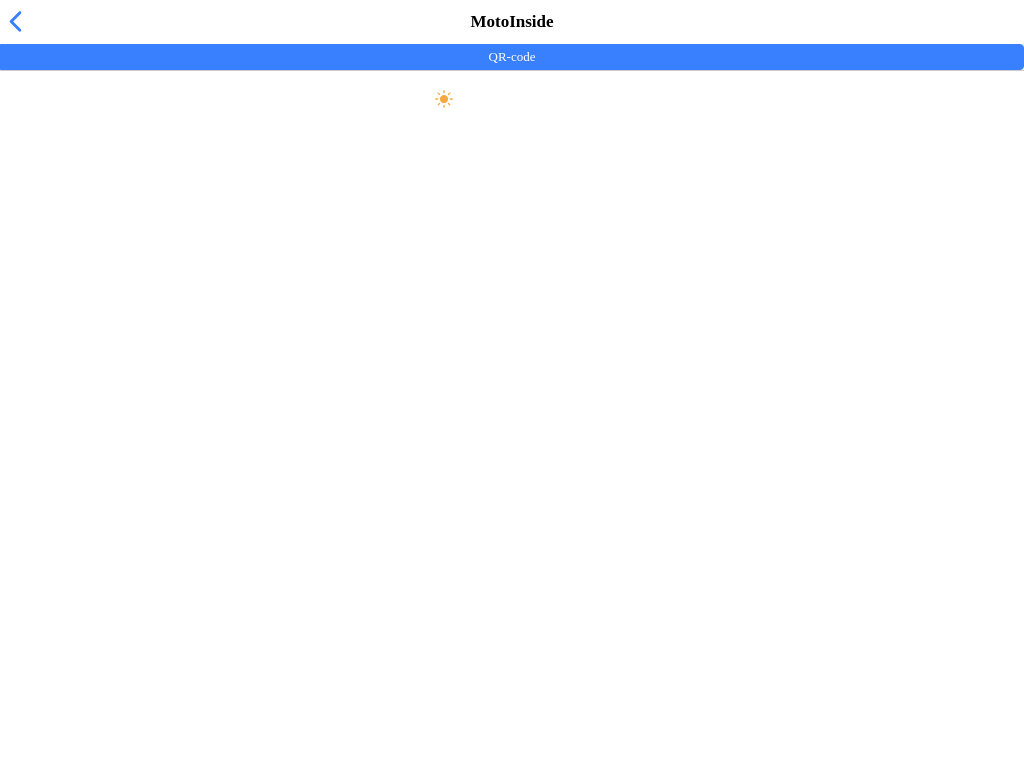 click at bounding box center [15, 21] 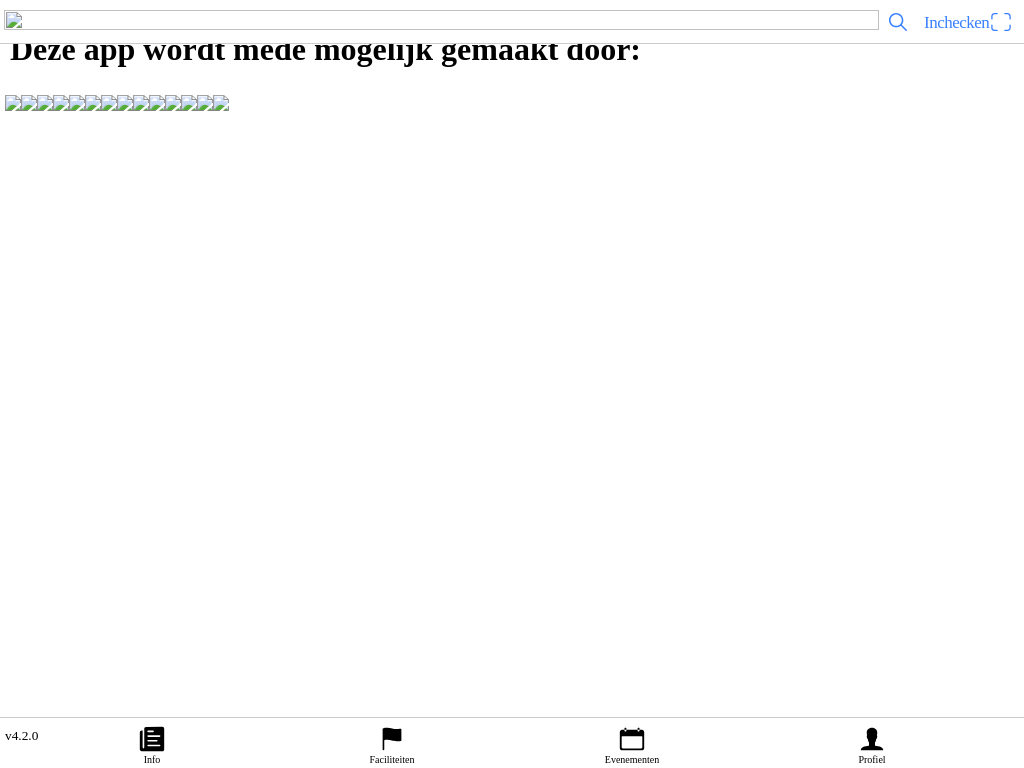scroll, scrollTop: 0, scrollLeft: 0, axis: both 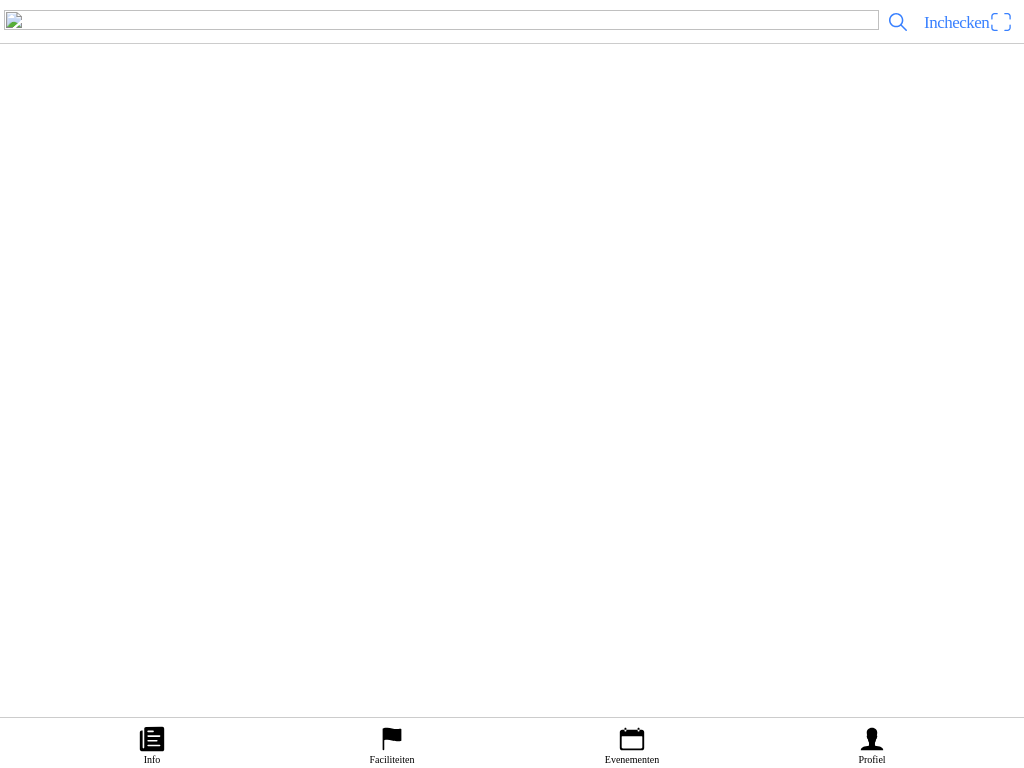 click on "COMPETITIES" 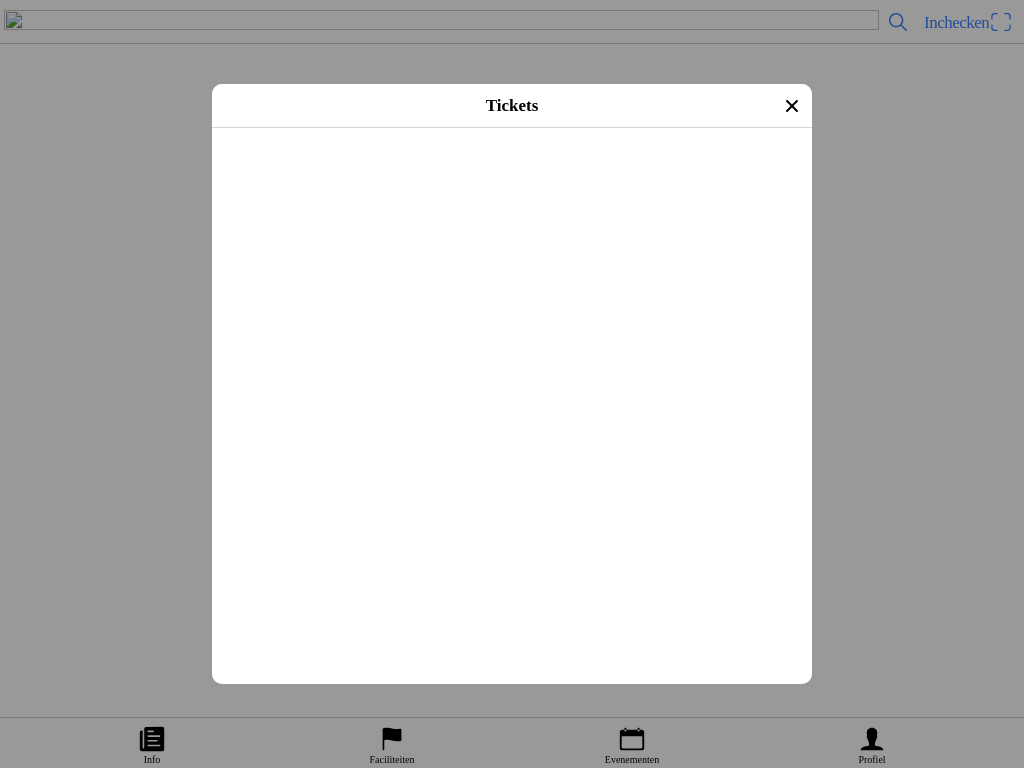 scroll, scrollTop: 621, scrollLeft: 0, axis: vertical 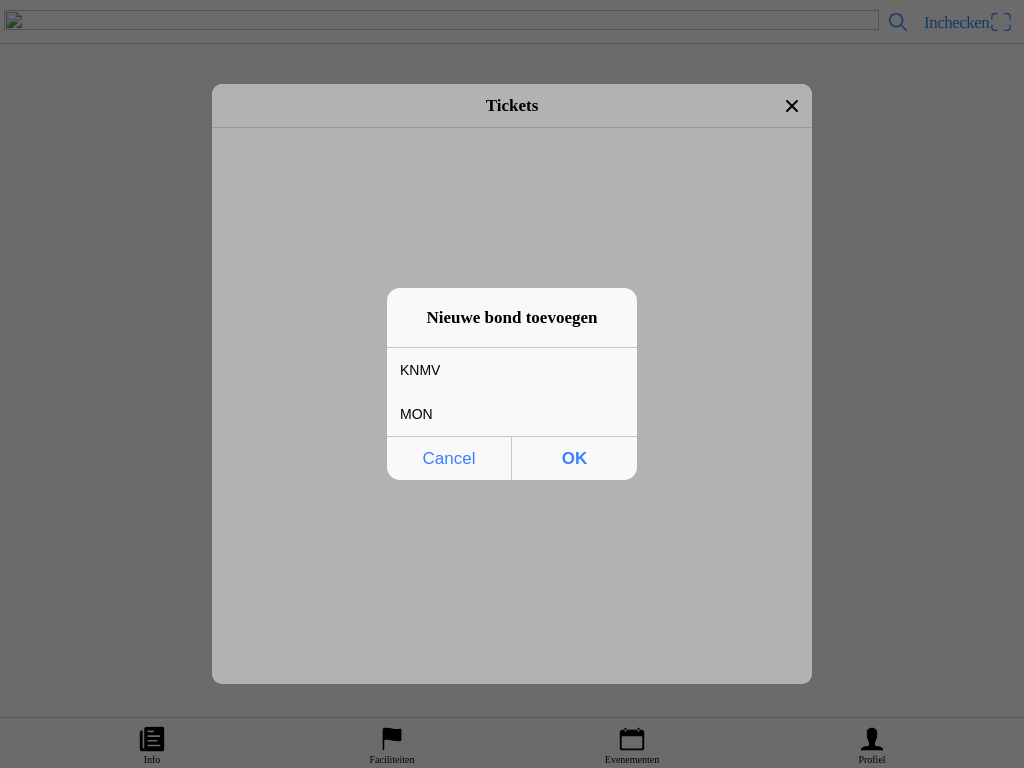 click on "MON" at bounding box center [497, 414] 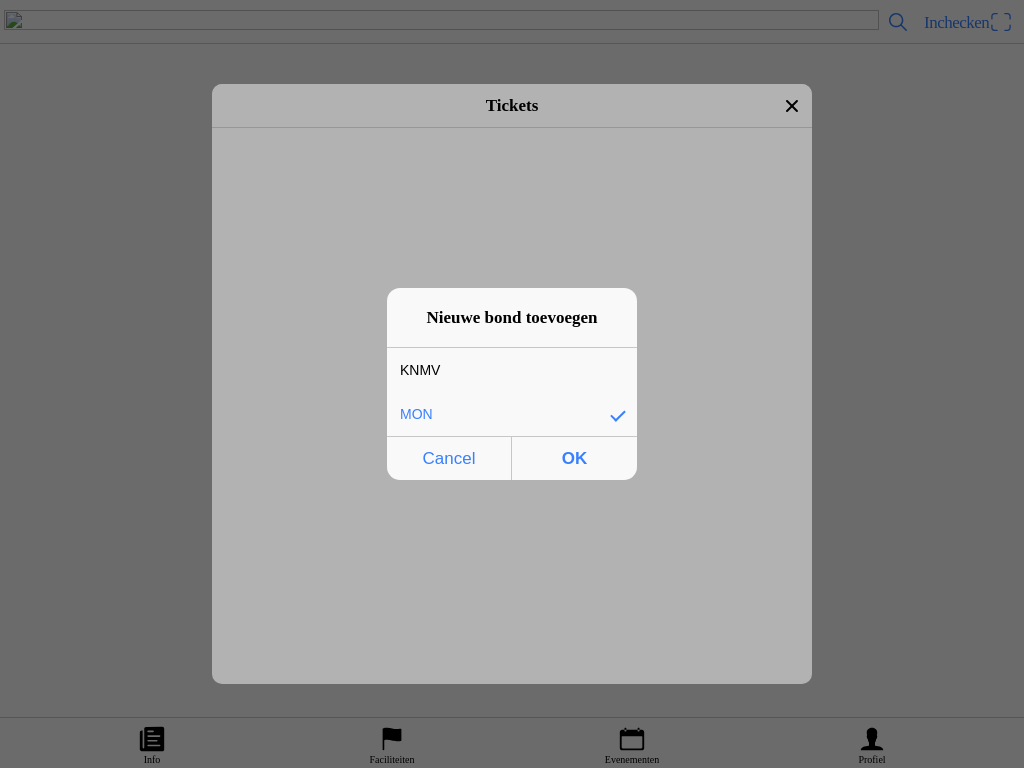 click on "MON" at bounding box center [497, 414] 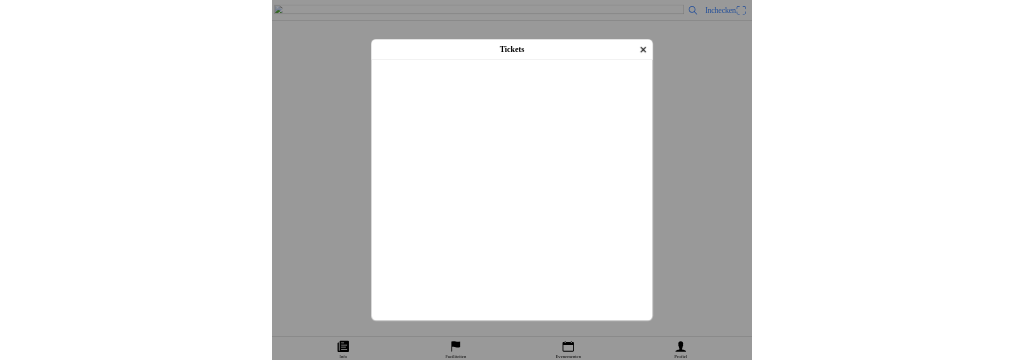 scroll, scrollTop: 773, scrollLeft: 0, axis: vertical 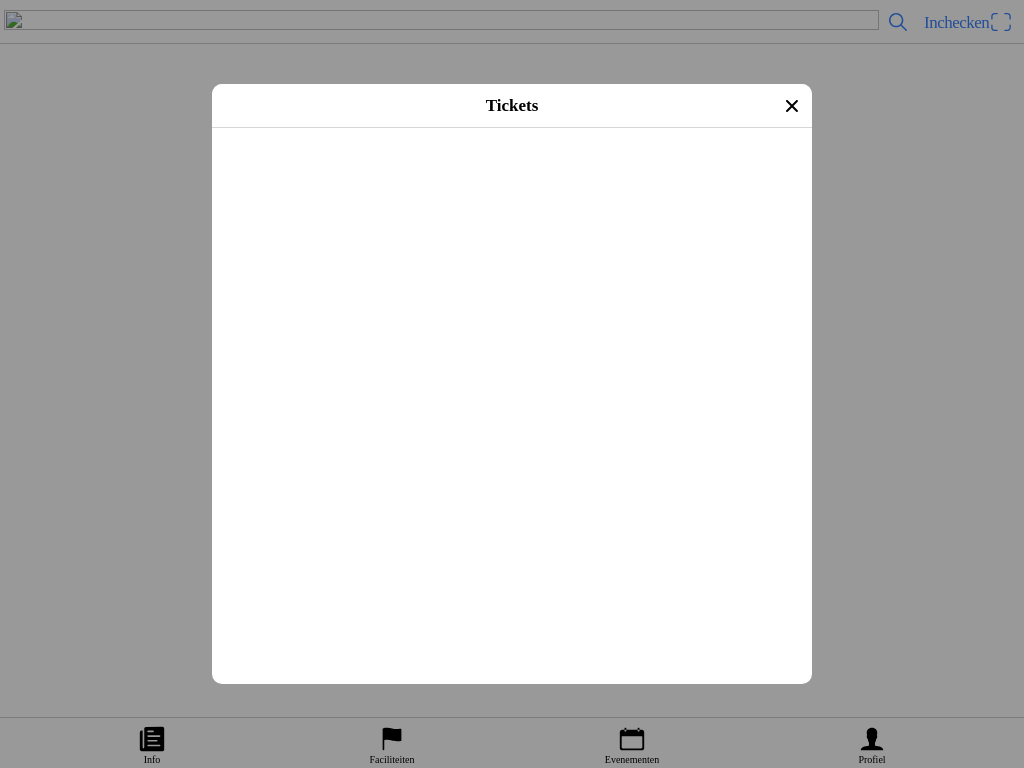 click on "405386" 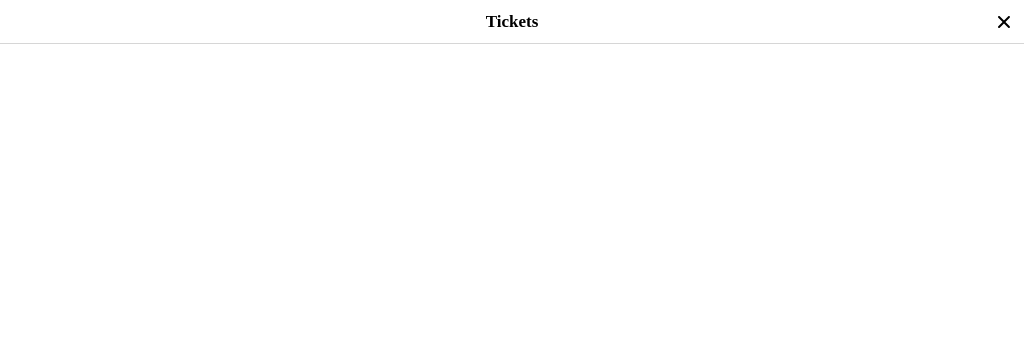 scroll, scrollTop: 972, scrollLeft: 0, axis: vertical 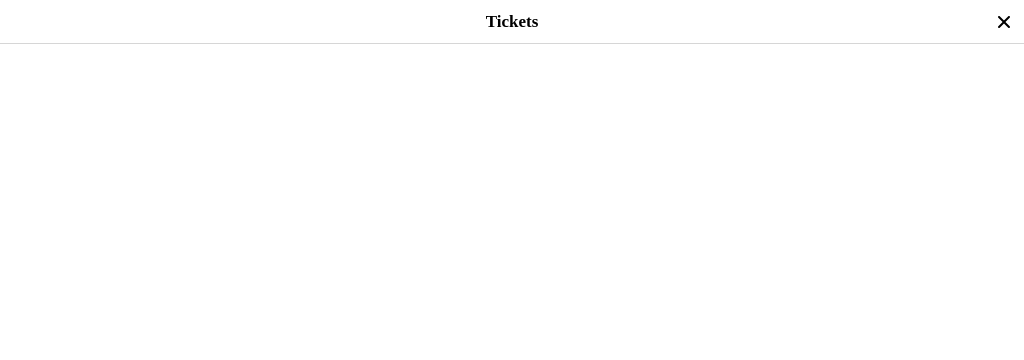 click 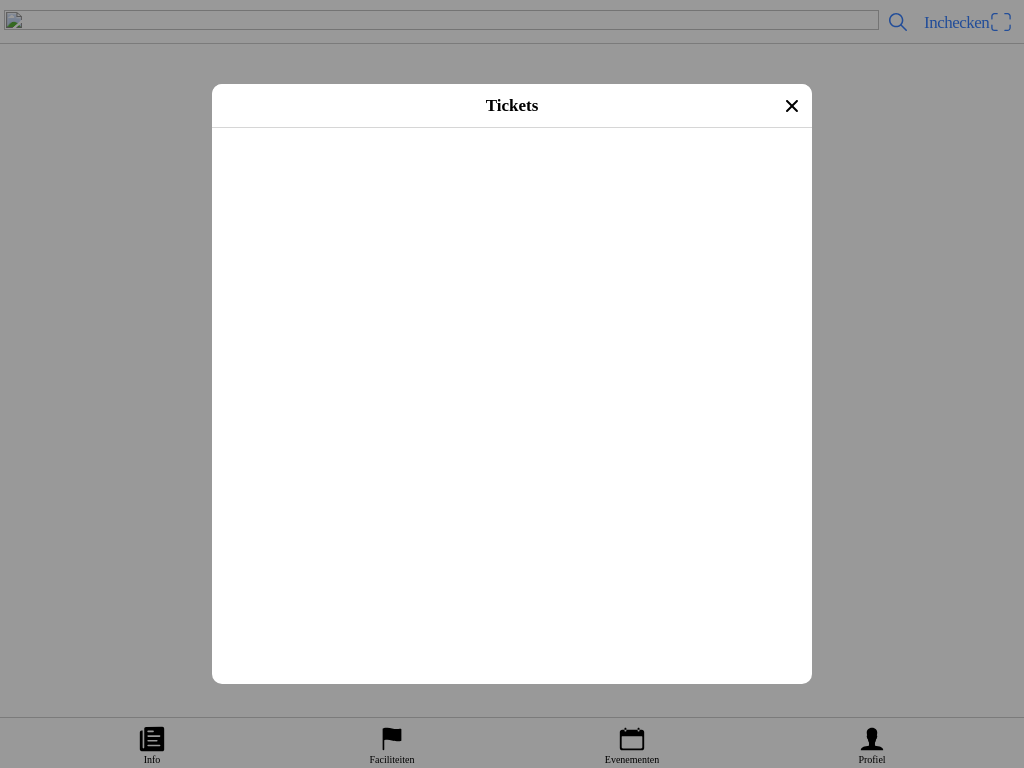 scroll, scrollTop: 2220, scrollLeft: 0, axis: vertical 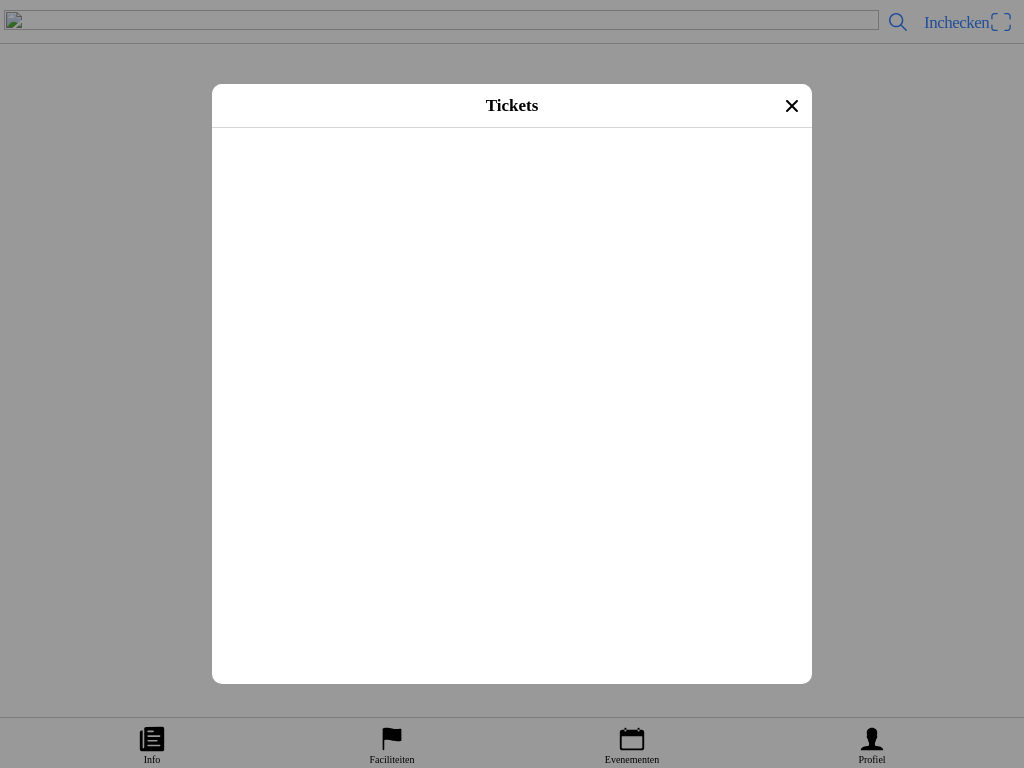 click 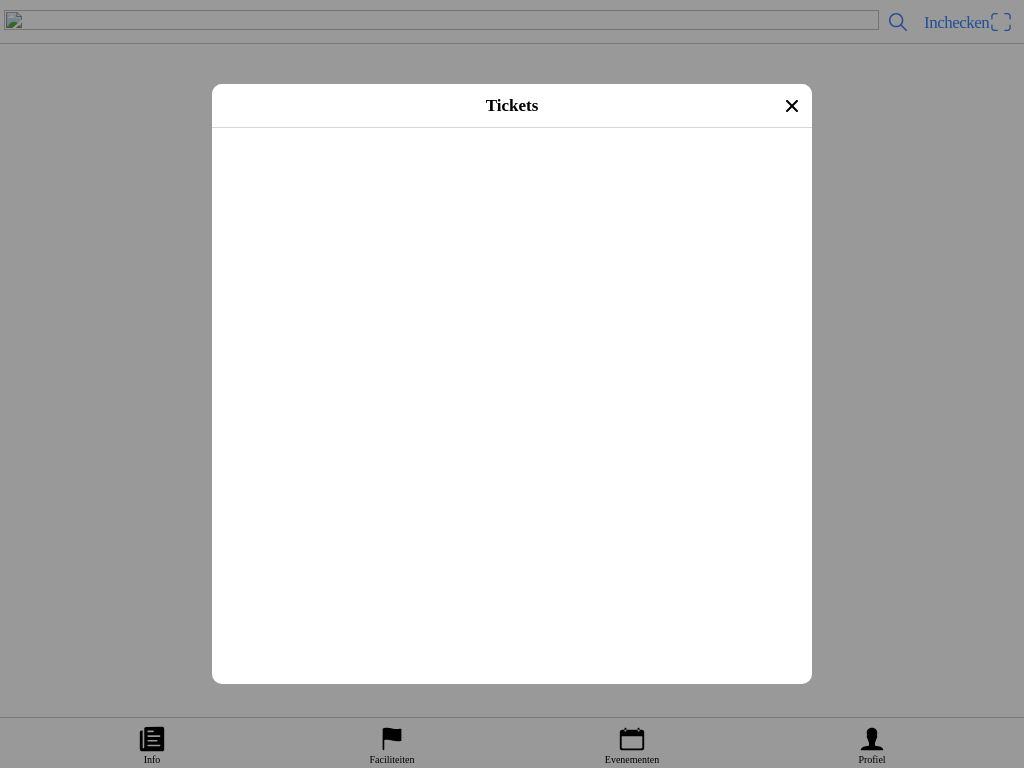 scroll, scrollTop: 2980, scrollLeft: 0, axis: vertical 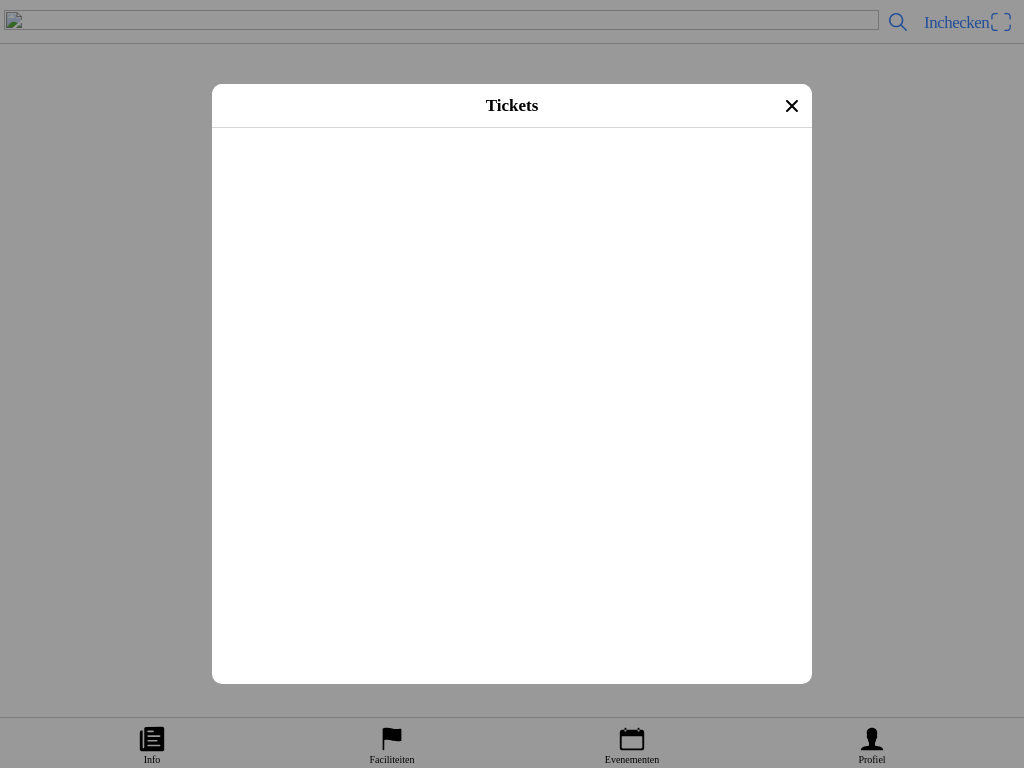 click 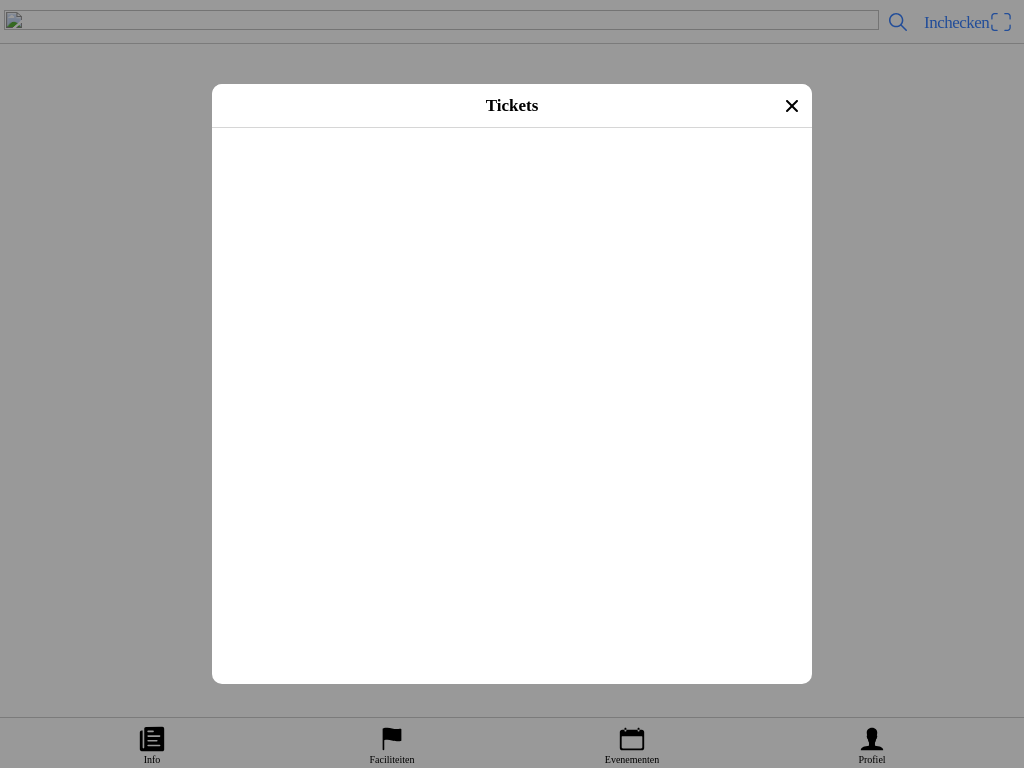 click 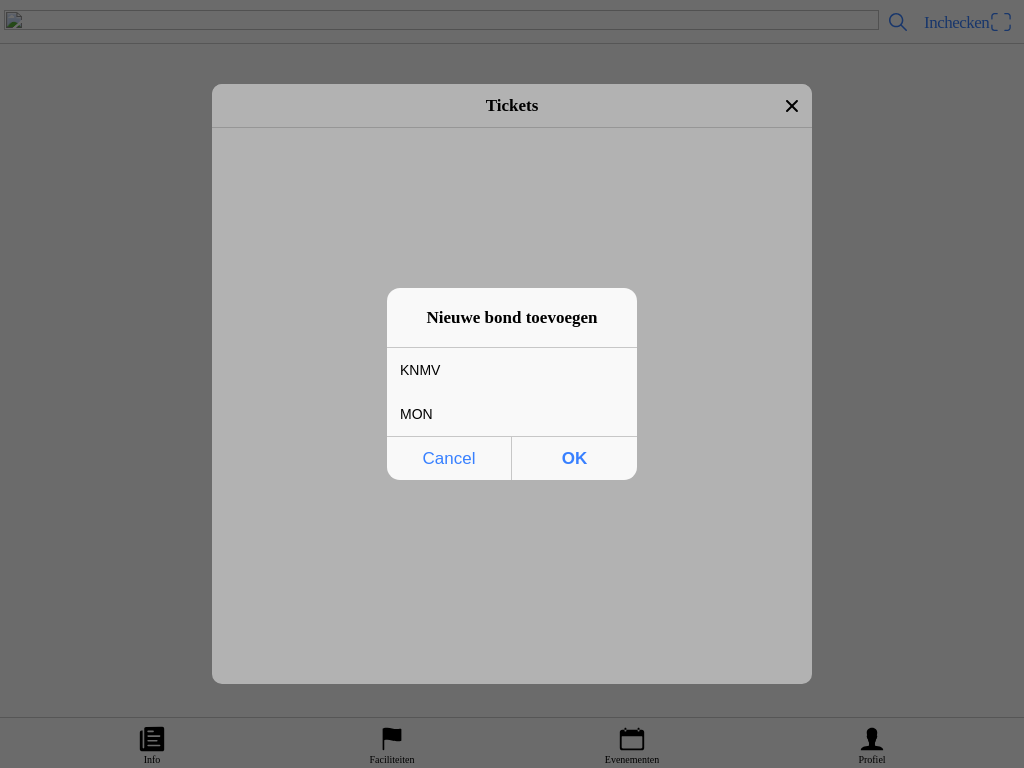 click on "KNMV" at bounding box center [497, 370] 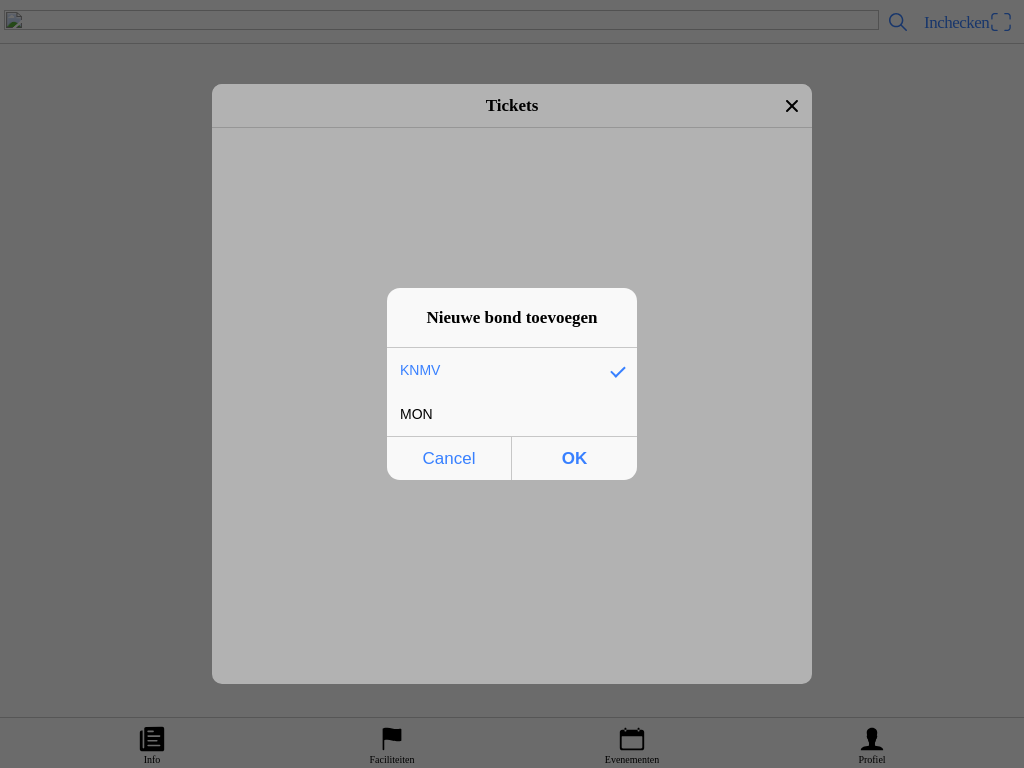 click on "KNMV" at bounding box center [497, 370] 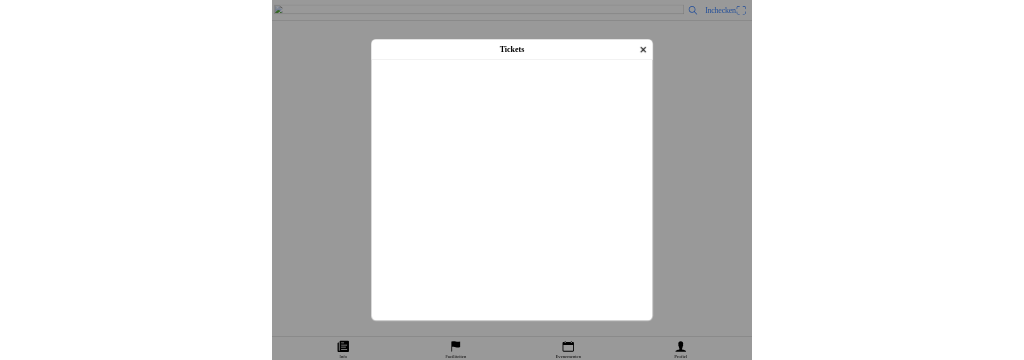 scroll, scrollTop: 776, scrollLeft: 0, axis: vertical 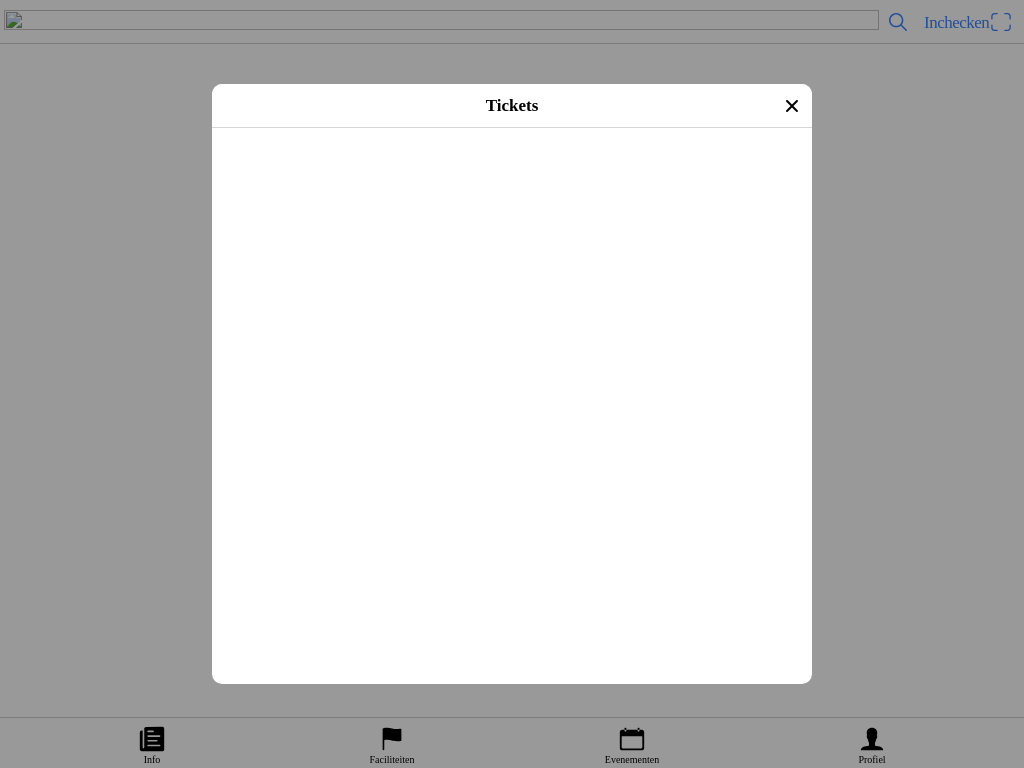 click 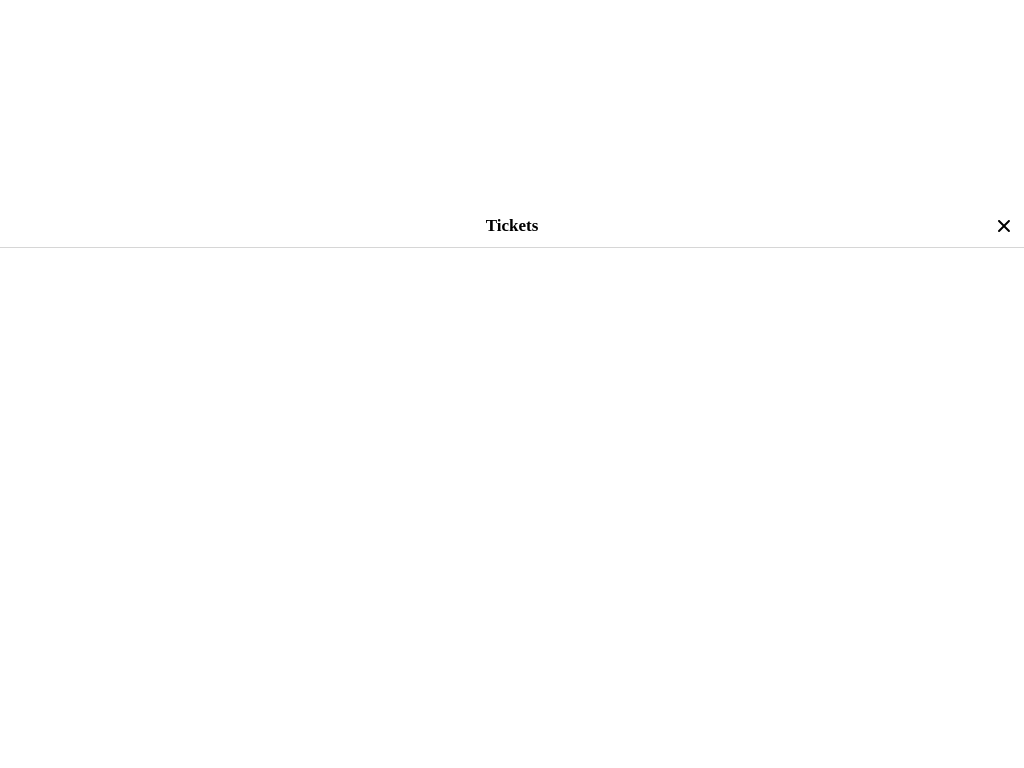 scroll, scrollTop: 918, scrollLeft: 0, axis: vertical 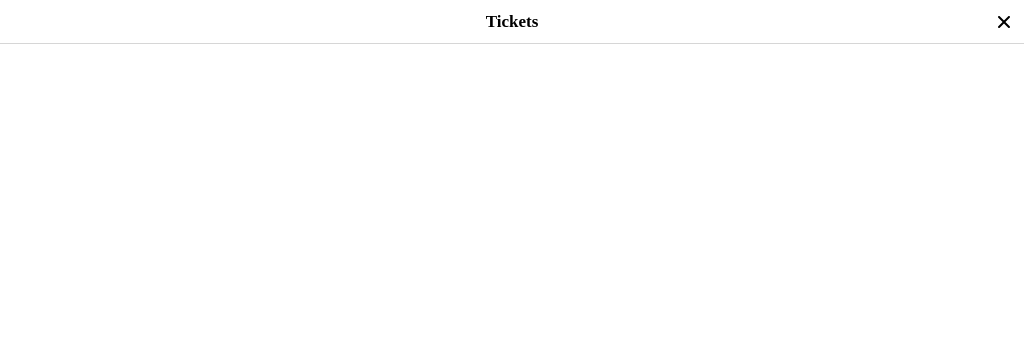 click on "405386" 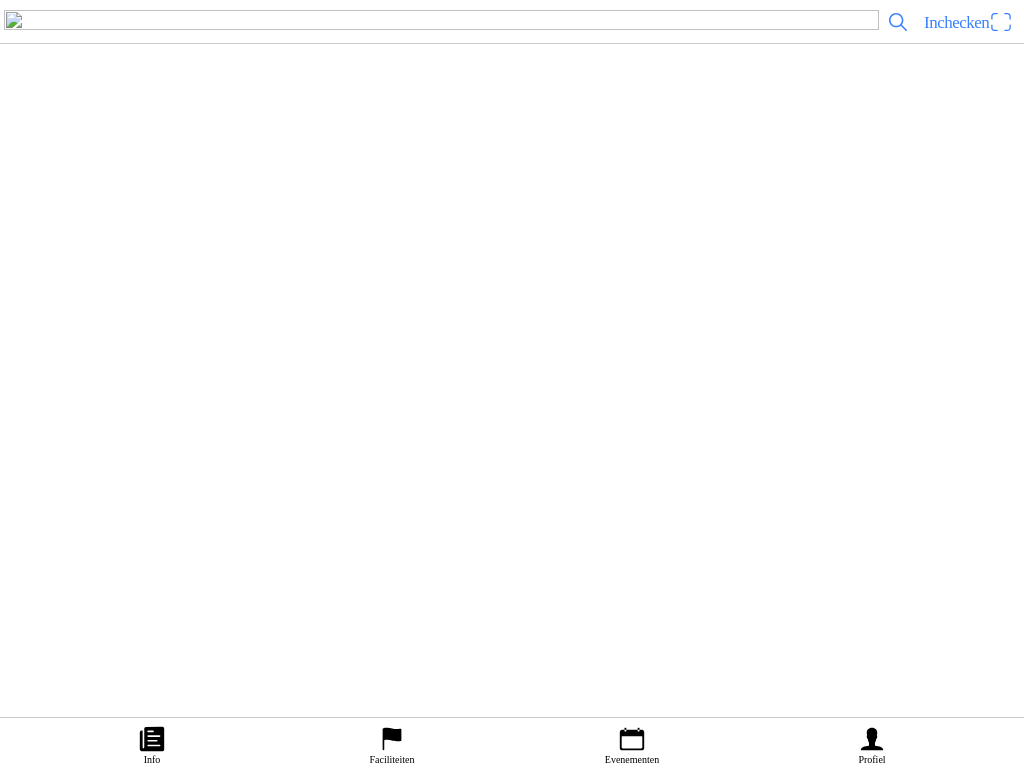 click on "Ticket kopen" at bounding box center [54, 404] 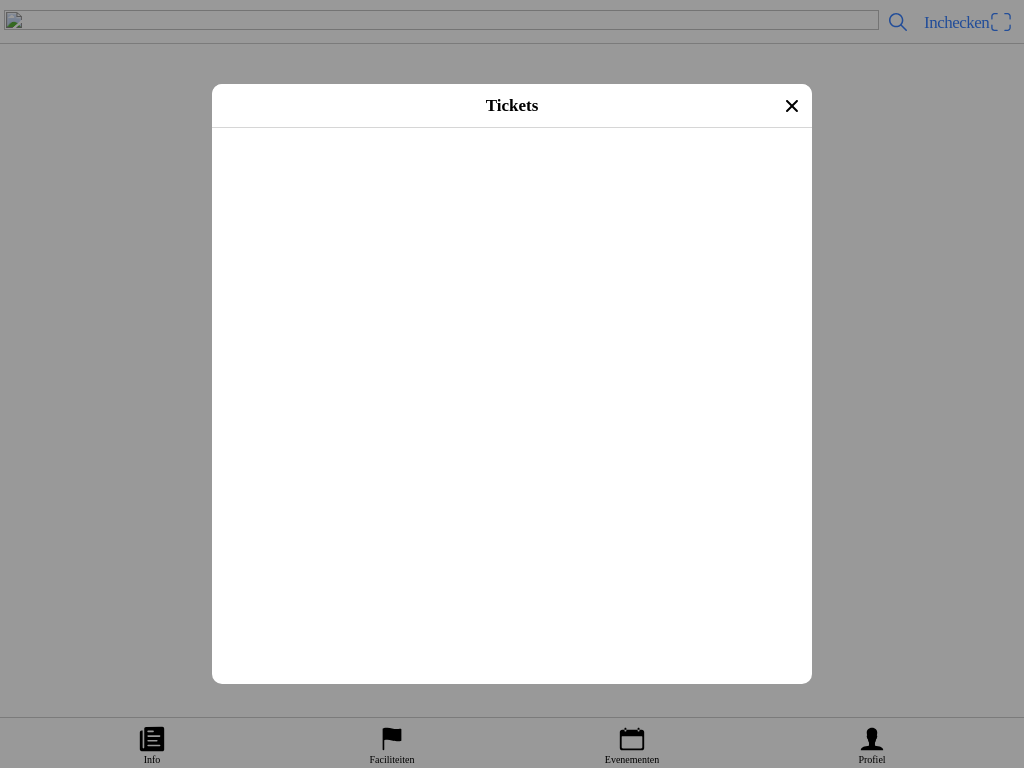 scroll, scrollTop: 555, scrollLeft: 0, axis: vertical 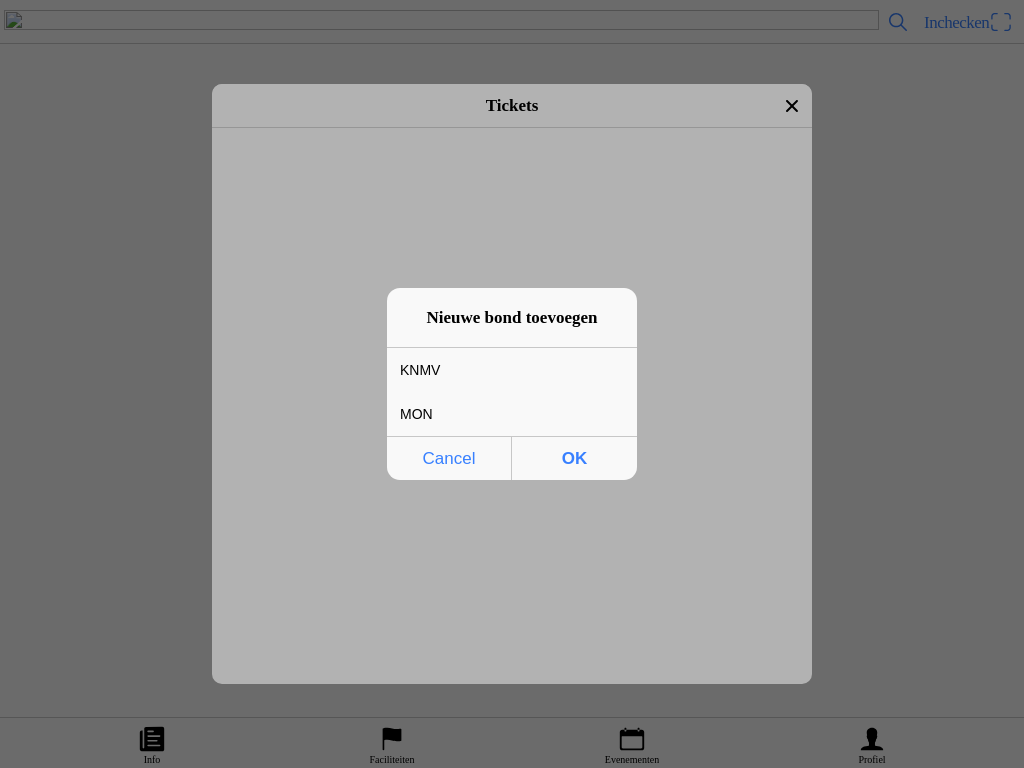 click on "KNMV" at bounding box center [497, 370] 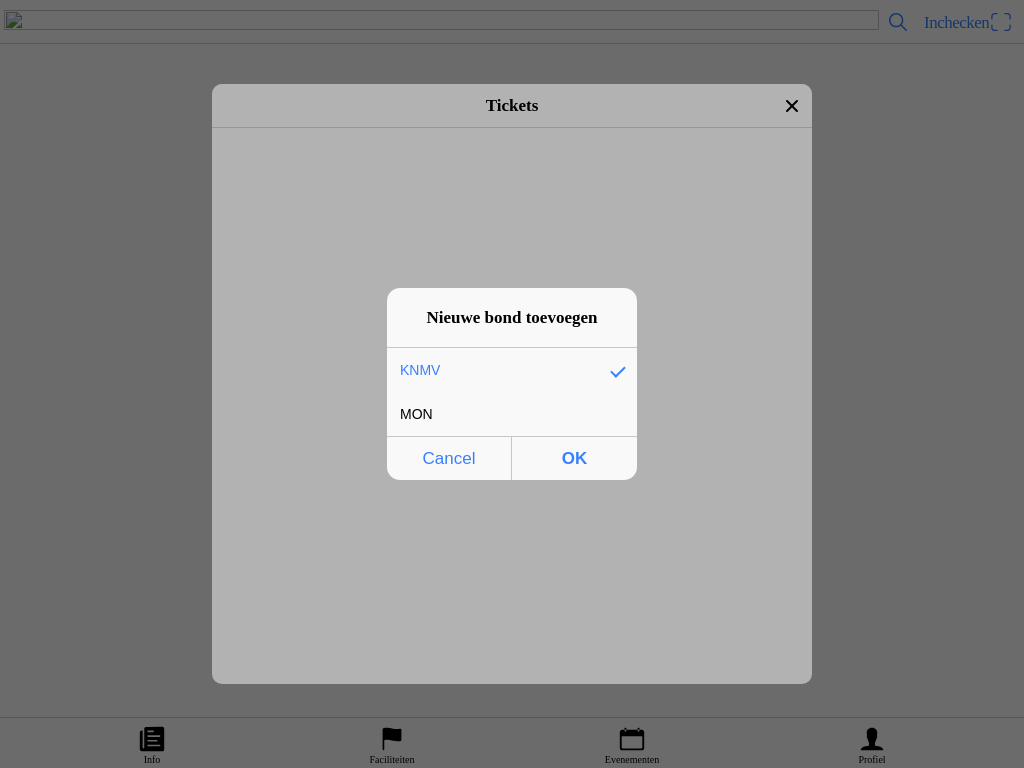 click on "OK" at bounding box center [574, 458] 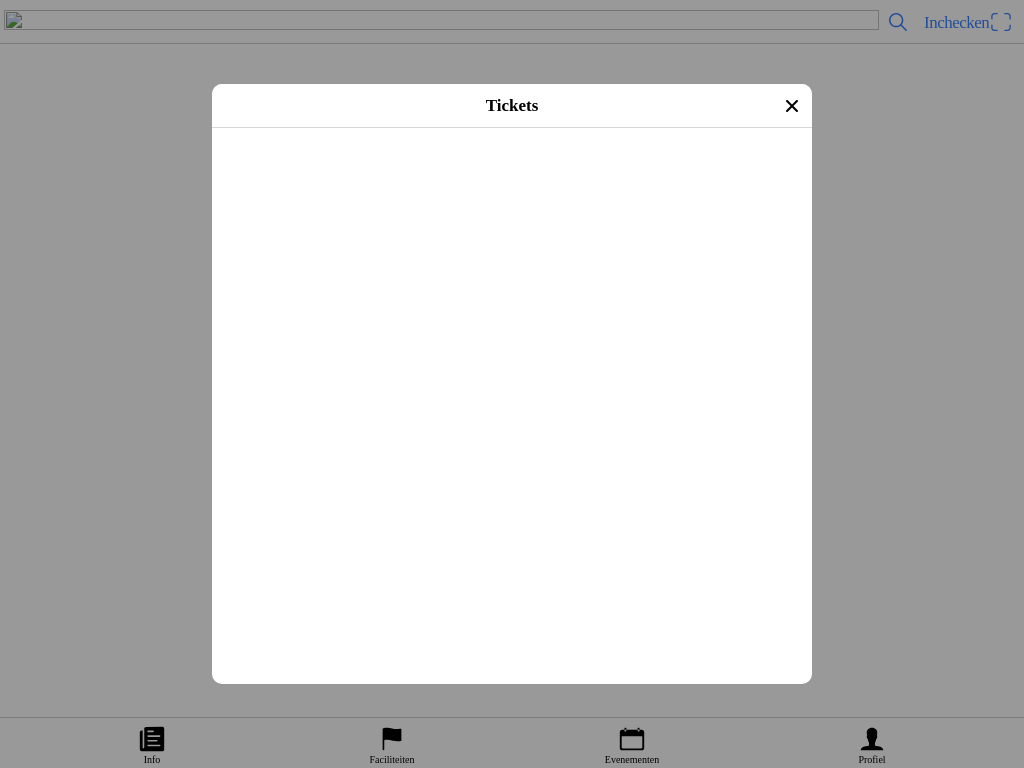 scroll, scrollTop: 1512, scrollLeft: 0, axis: vertical 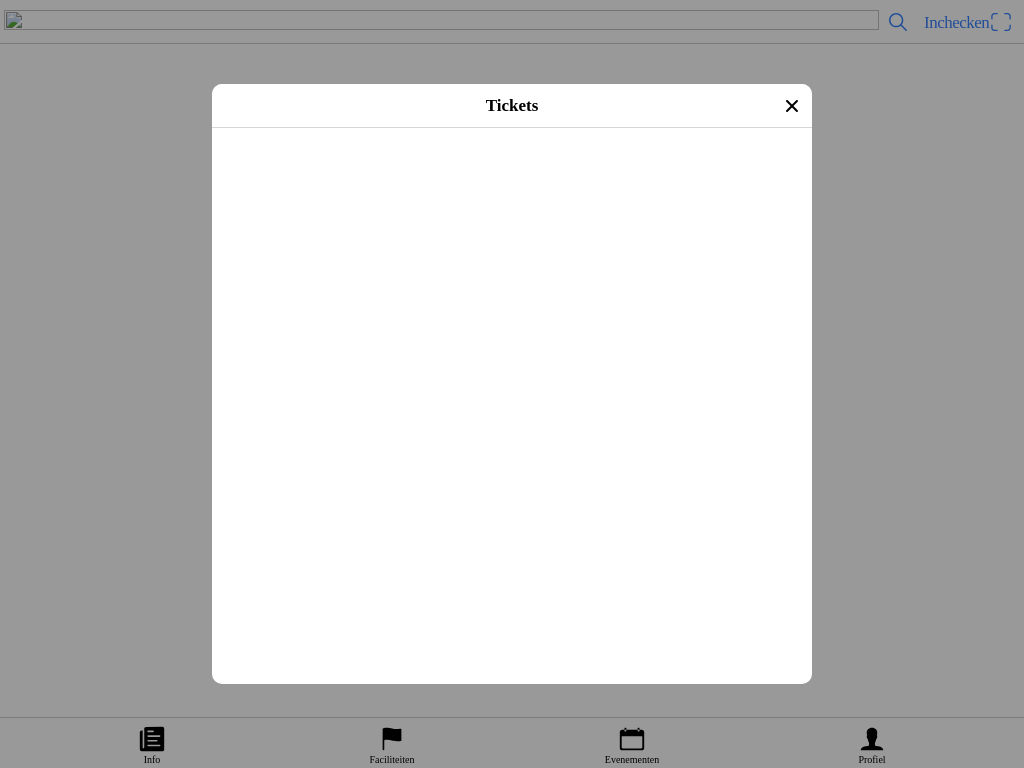 click on "Afrekenen" 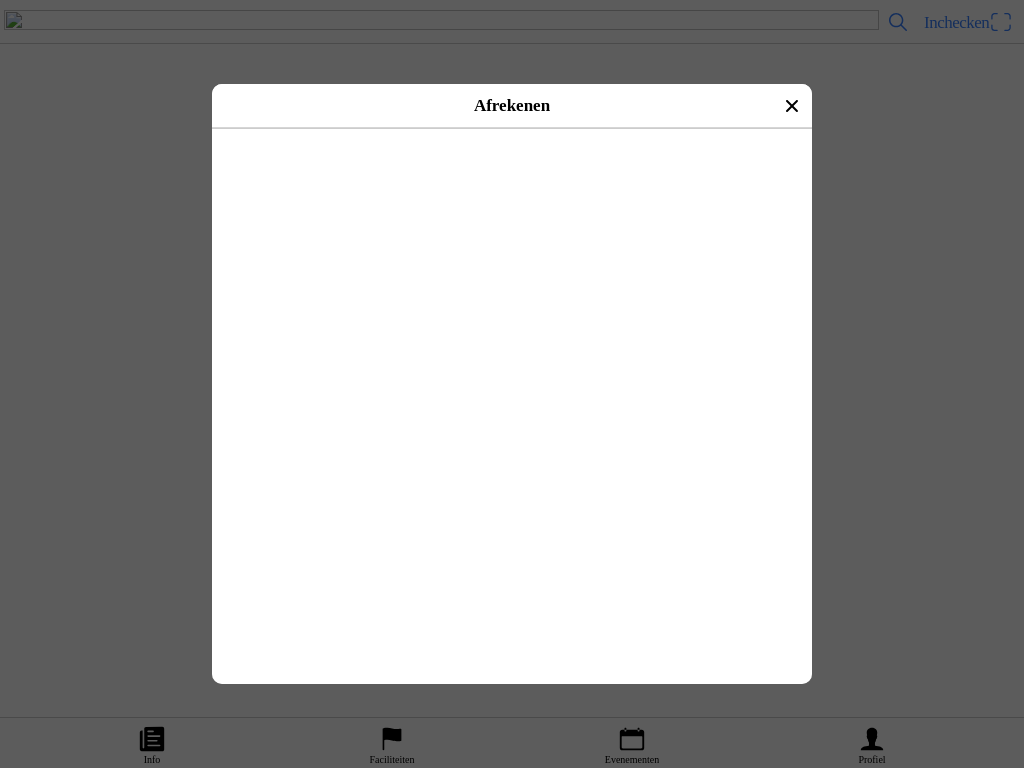 click 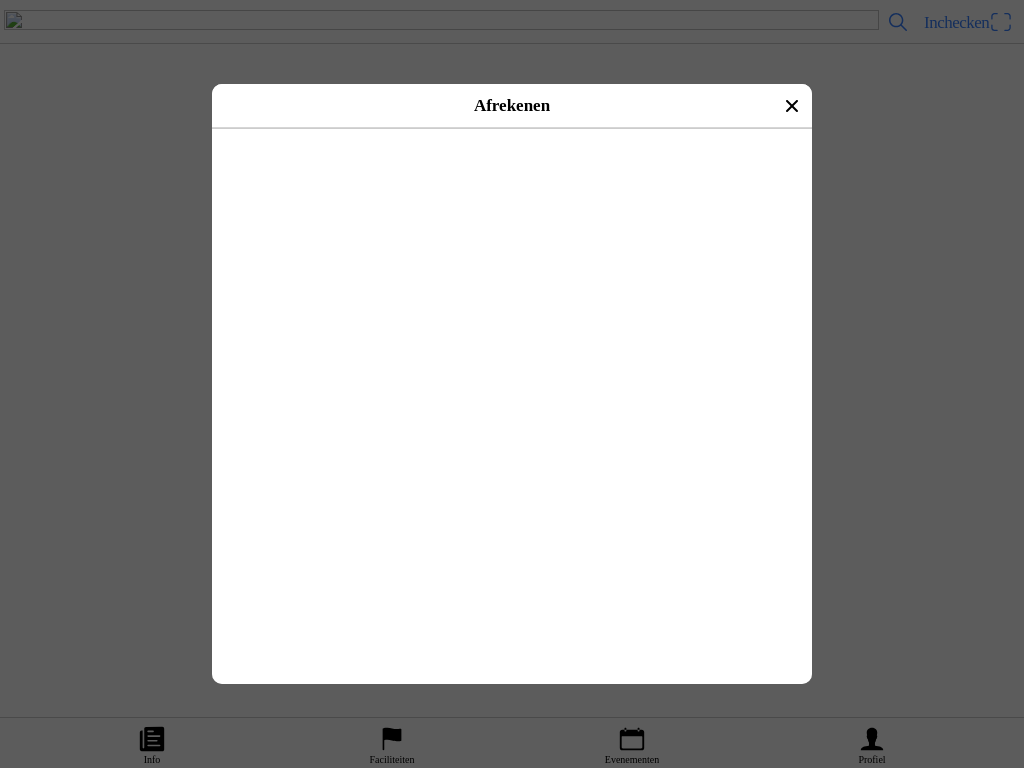 click 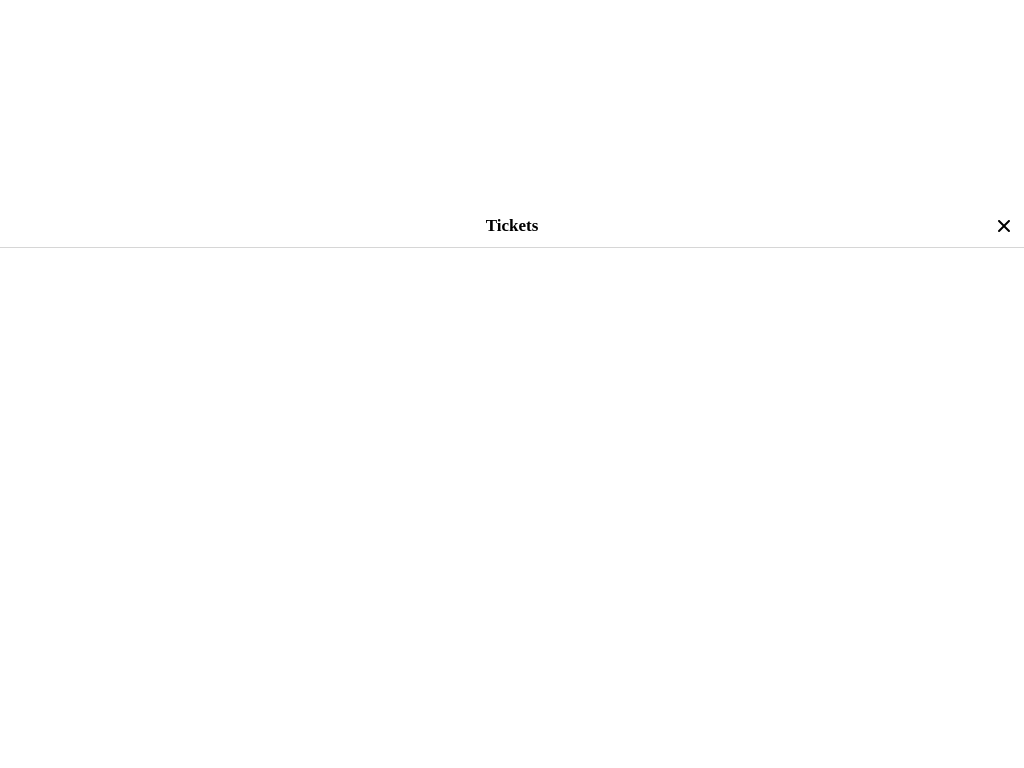 scroll, scrollTop: 2072, scrollLeft: 0, axis: vertical 